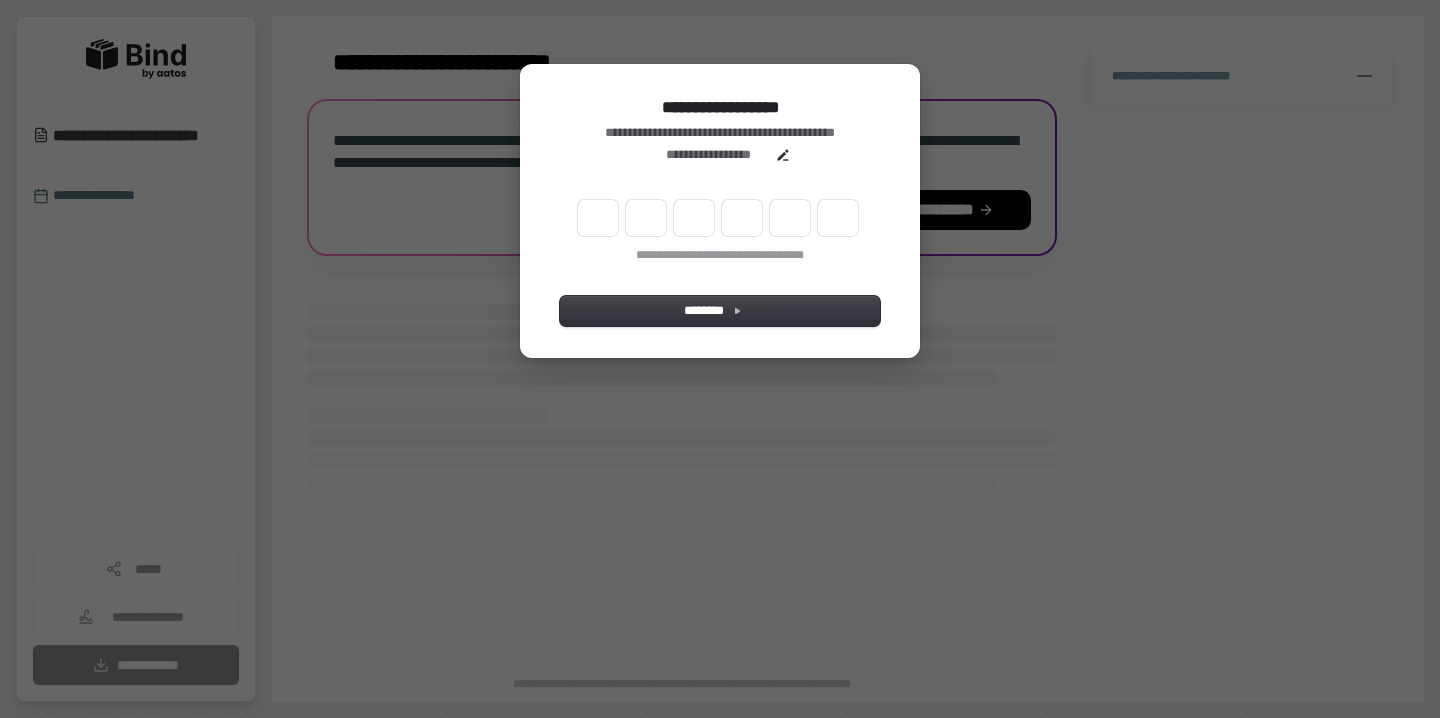 scroll, scrollTop: 0, scrollLeft: 0, axis: both 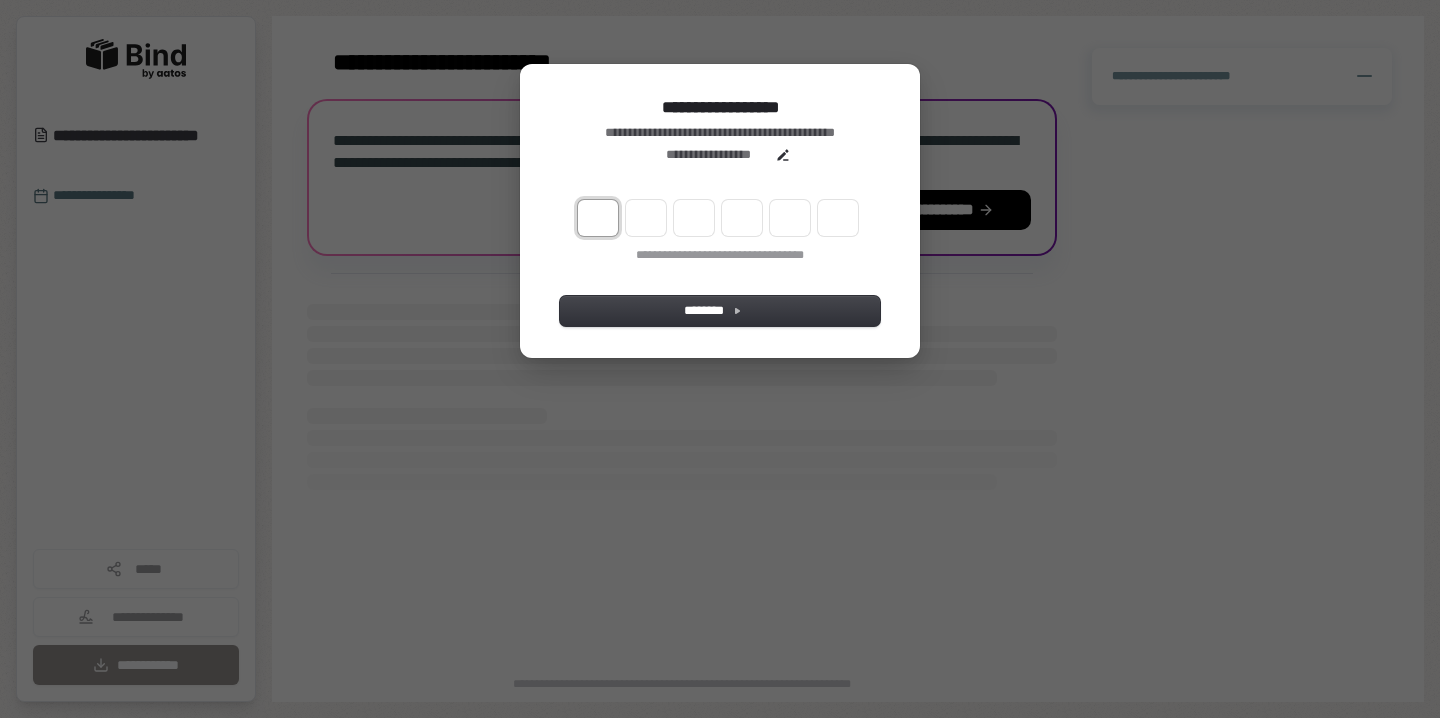 click at bounding box center (598, 218) 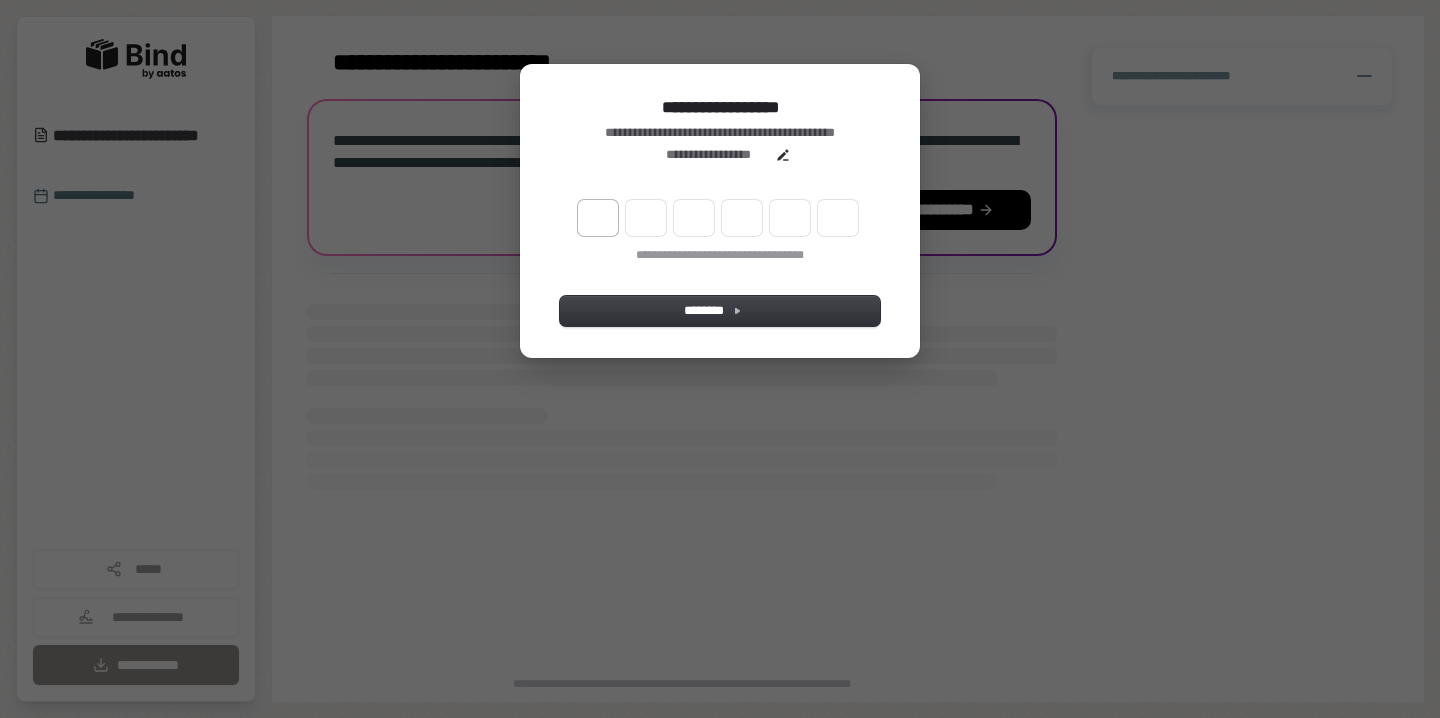type on "******" 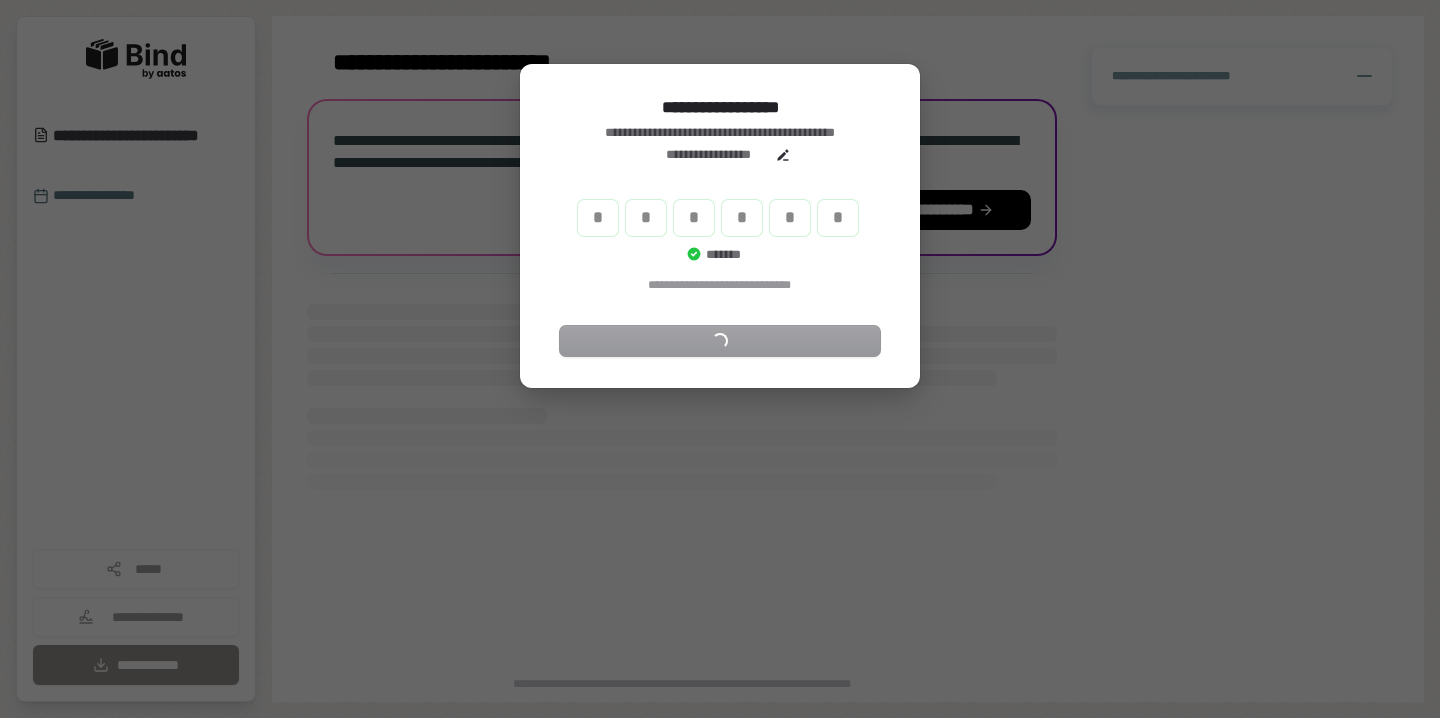 click on "**********" at bounding box center [720, 276] 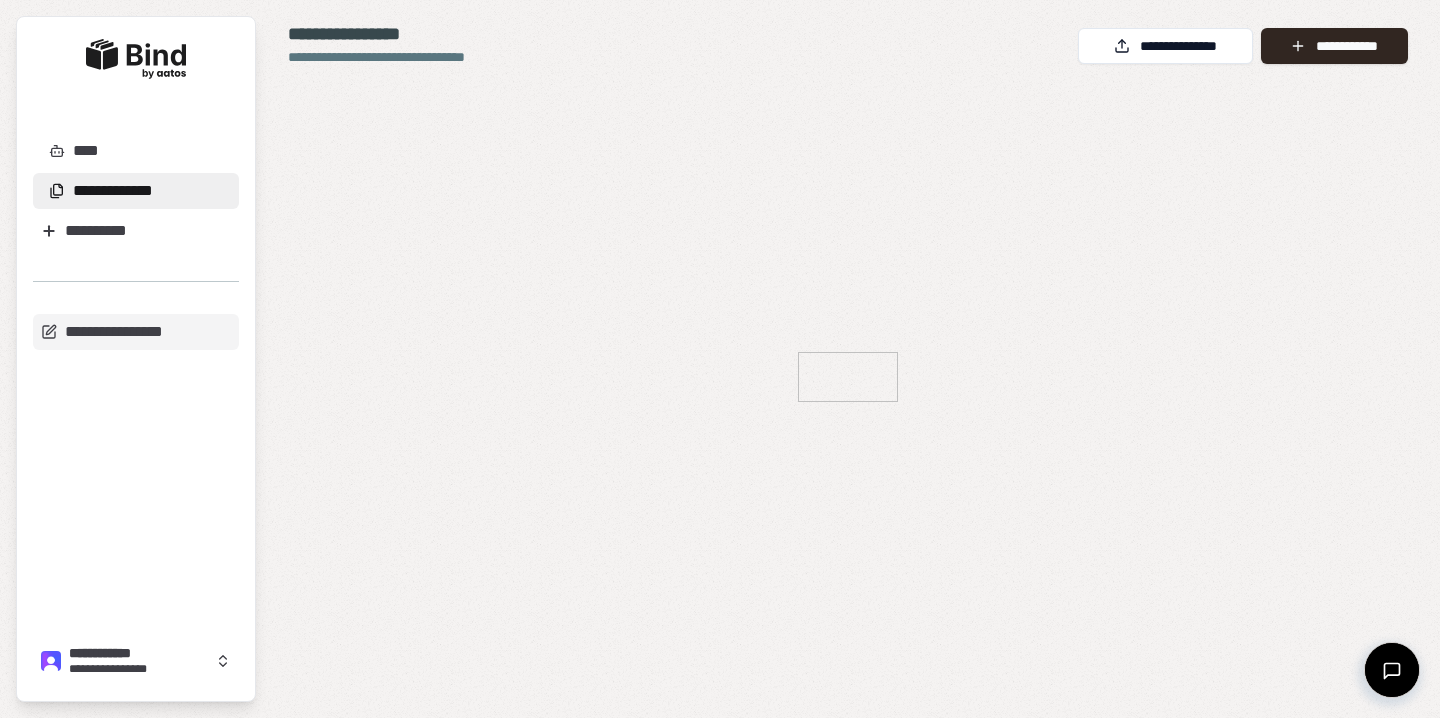 scroll, scrollTop: 0, scrollLeft: 0, axis: both 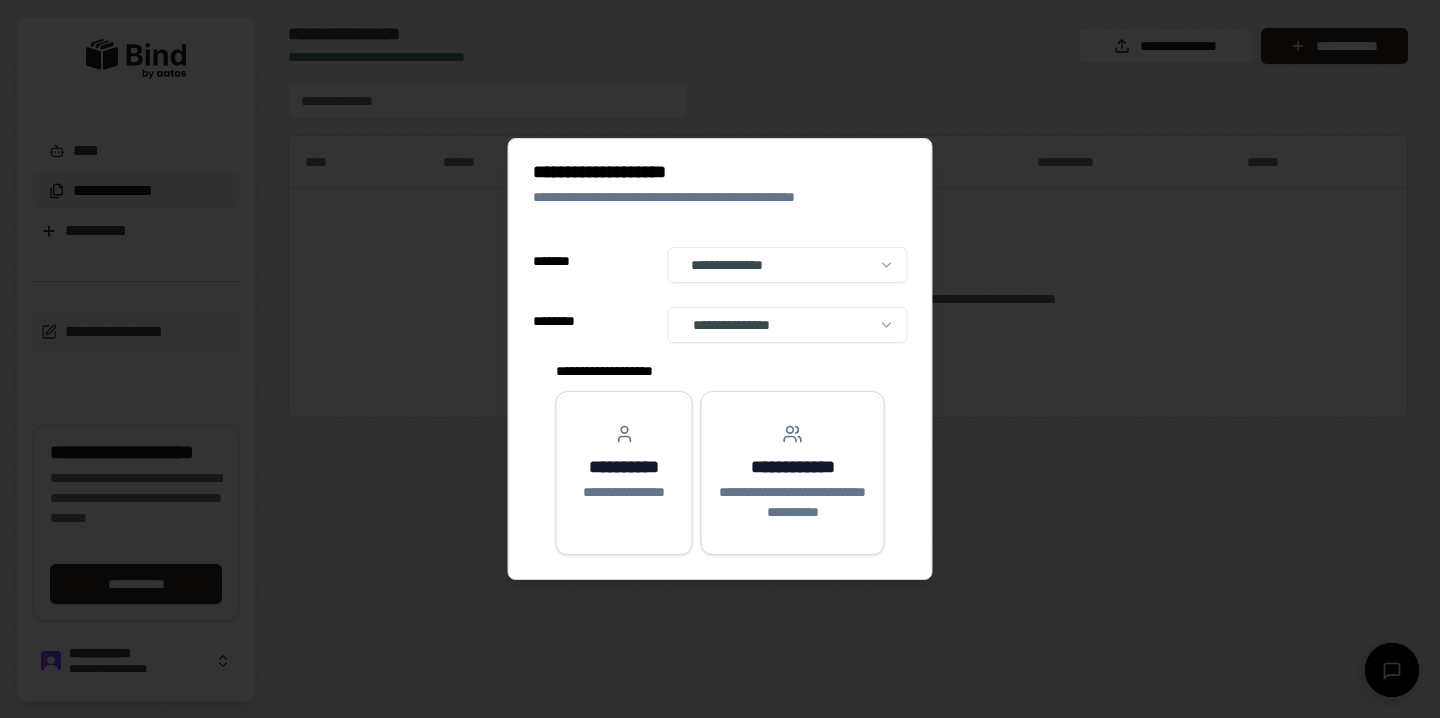select on "**" 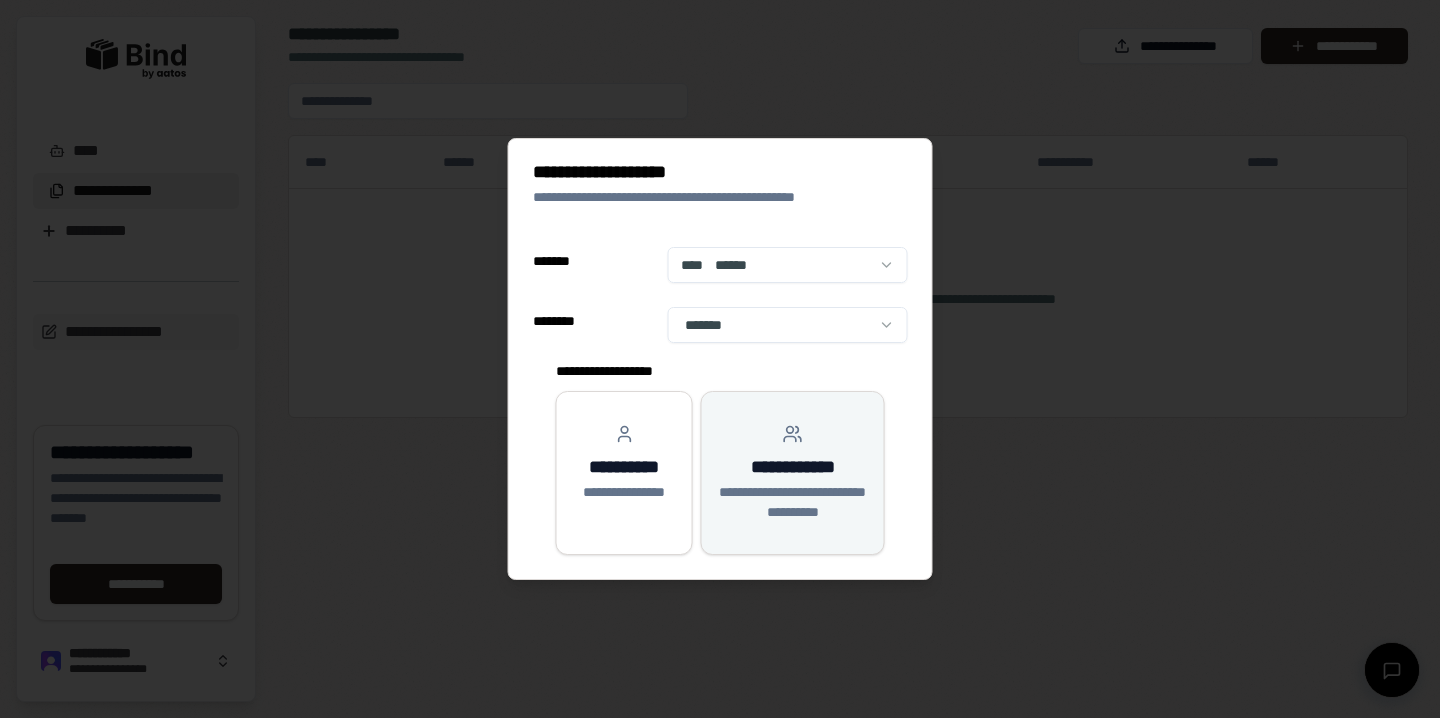 click on "**********" at bounding box center [793, 502] 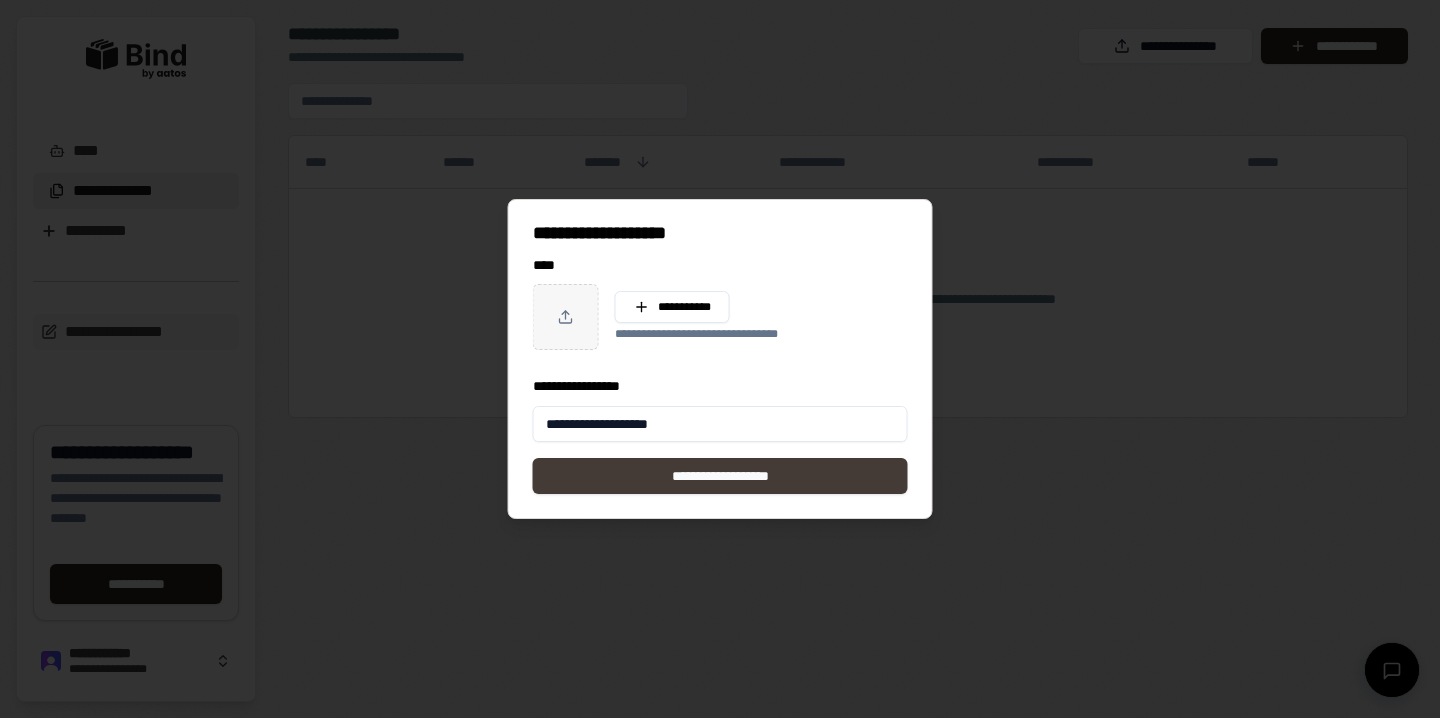 type on "**********" 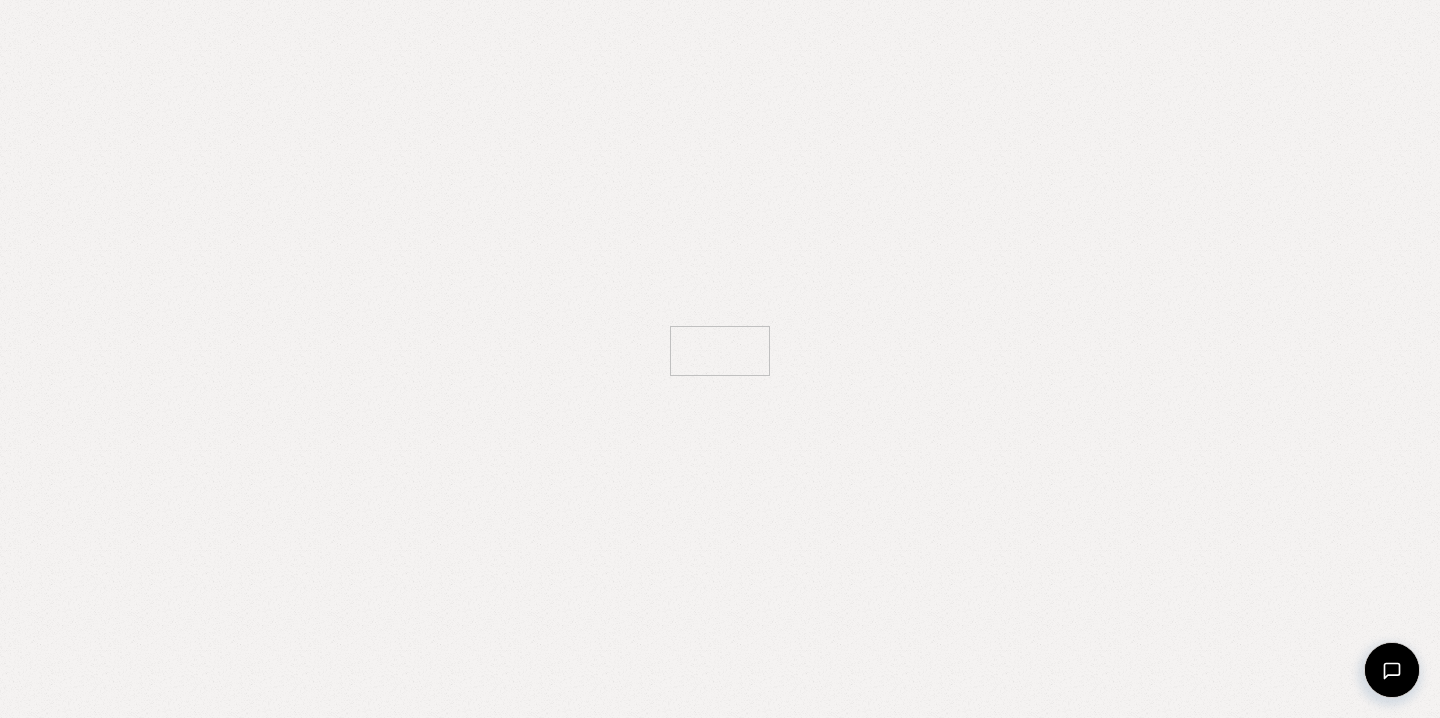 scroll, scrollTop: 0, scrollLeft: 0, axis: both 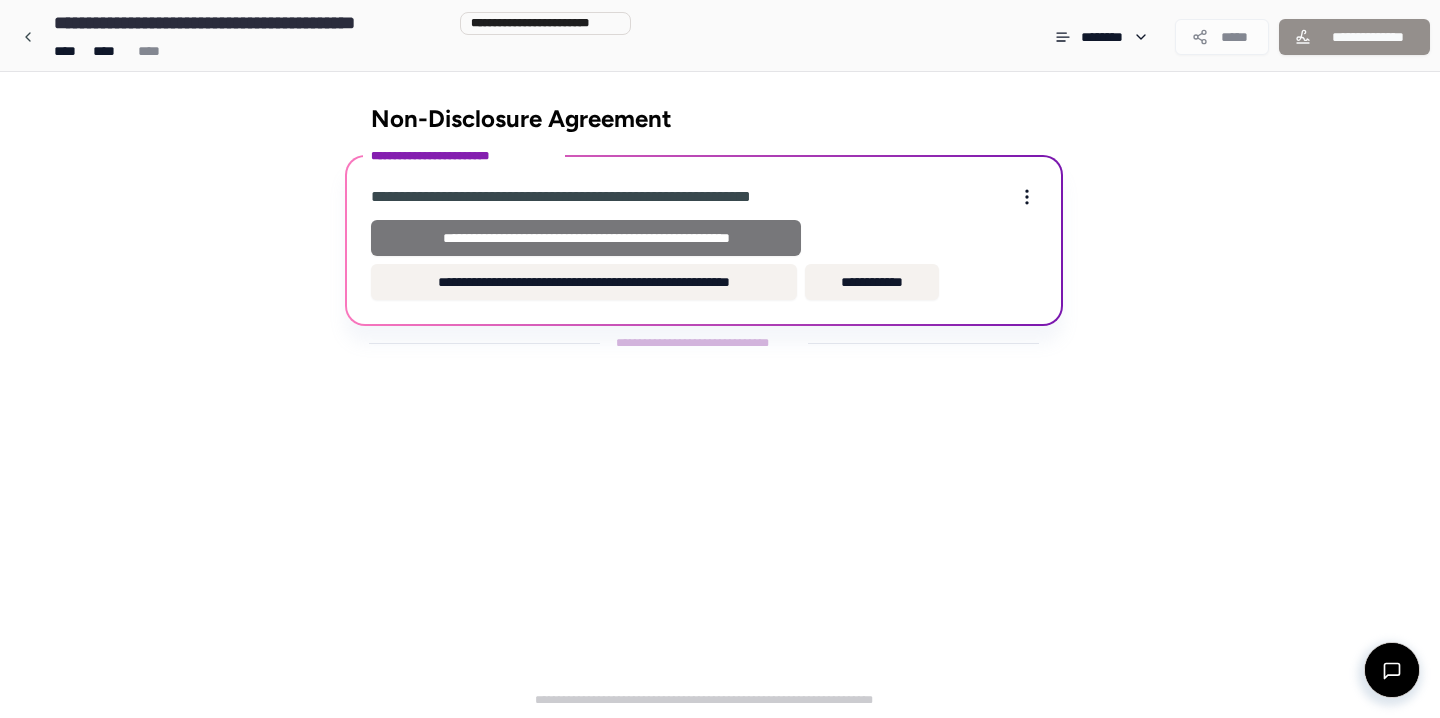 click on "**********" at bounding box center [586, 238] 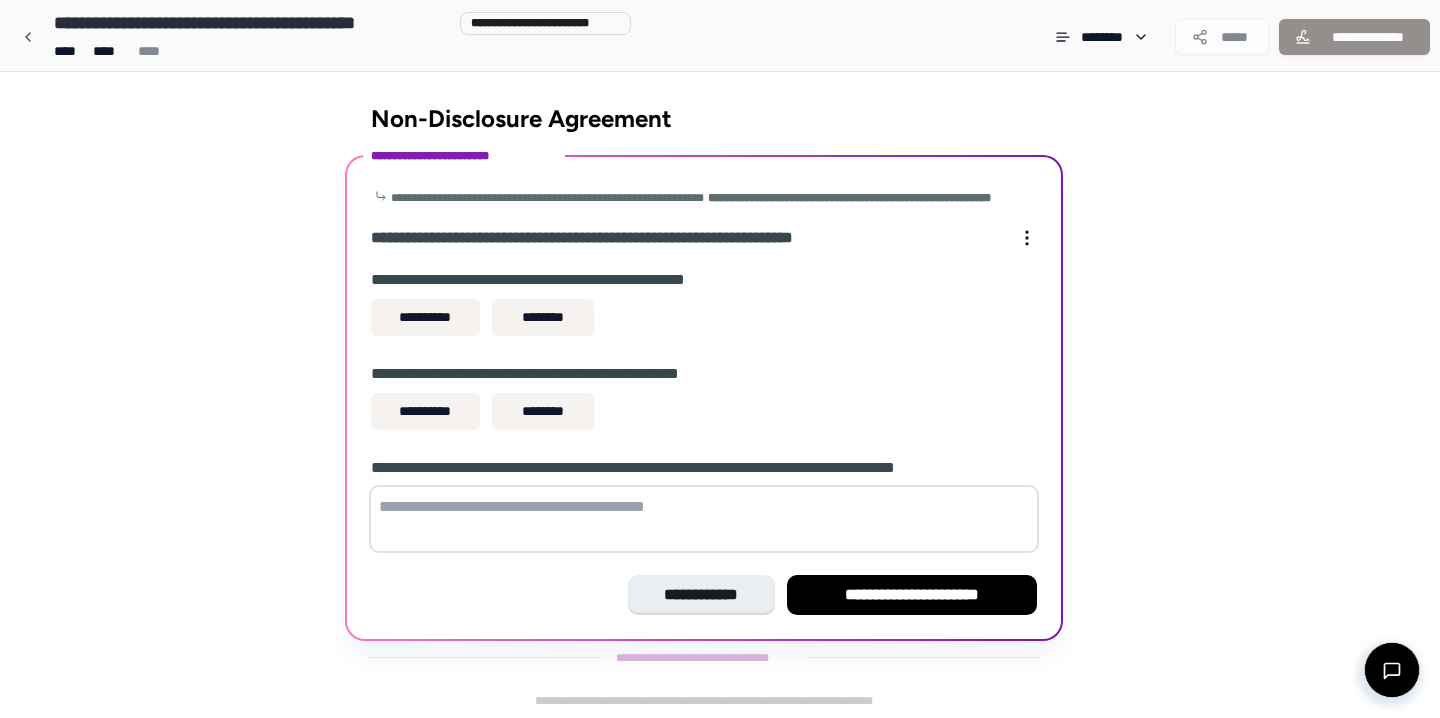 scroll, scrollTop: 18, scrollLeft: 0, axis: vertical 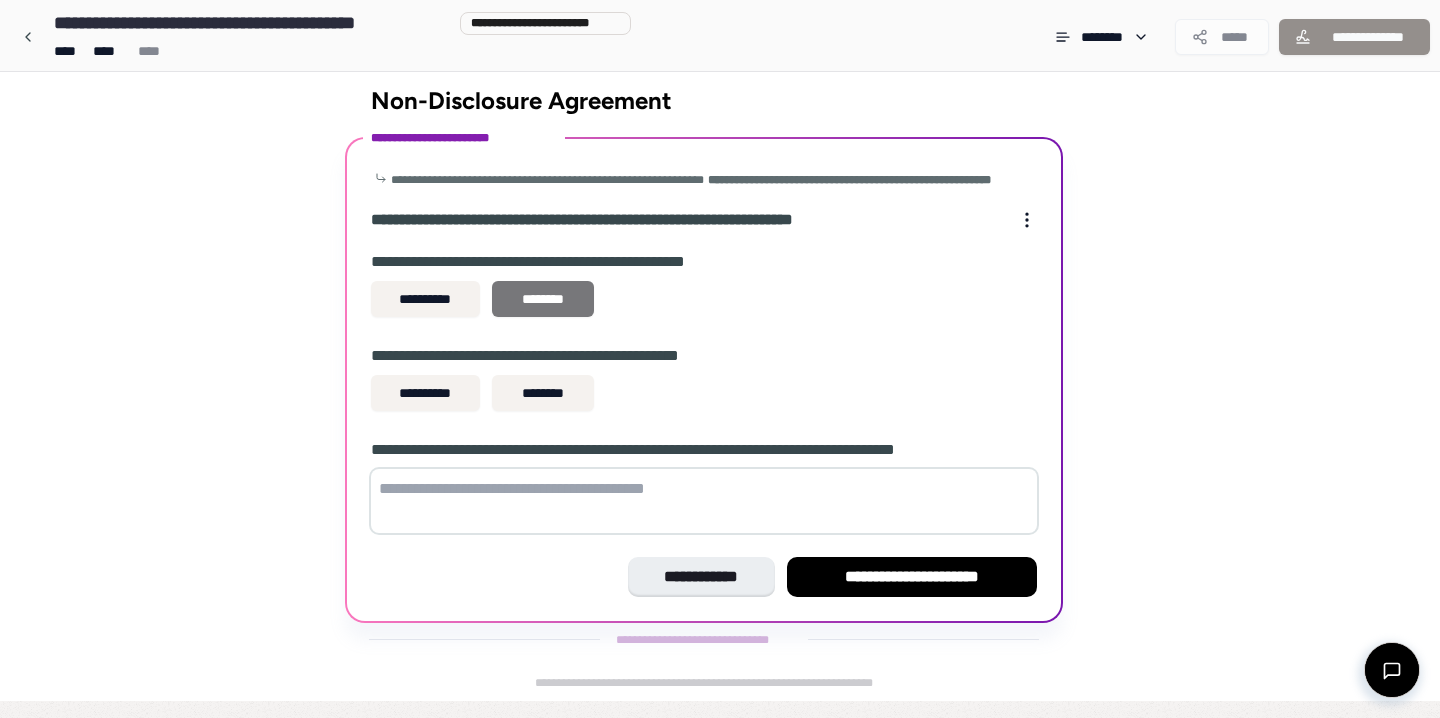 click on "********" at bounding box center [543, 299] 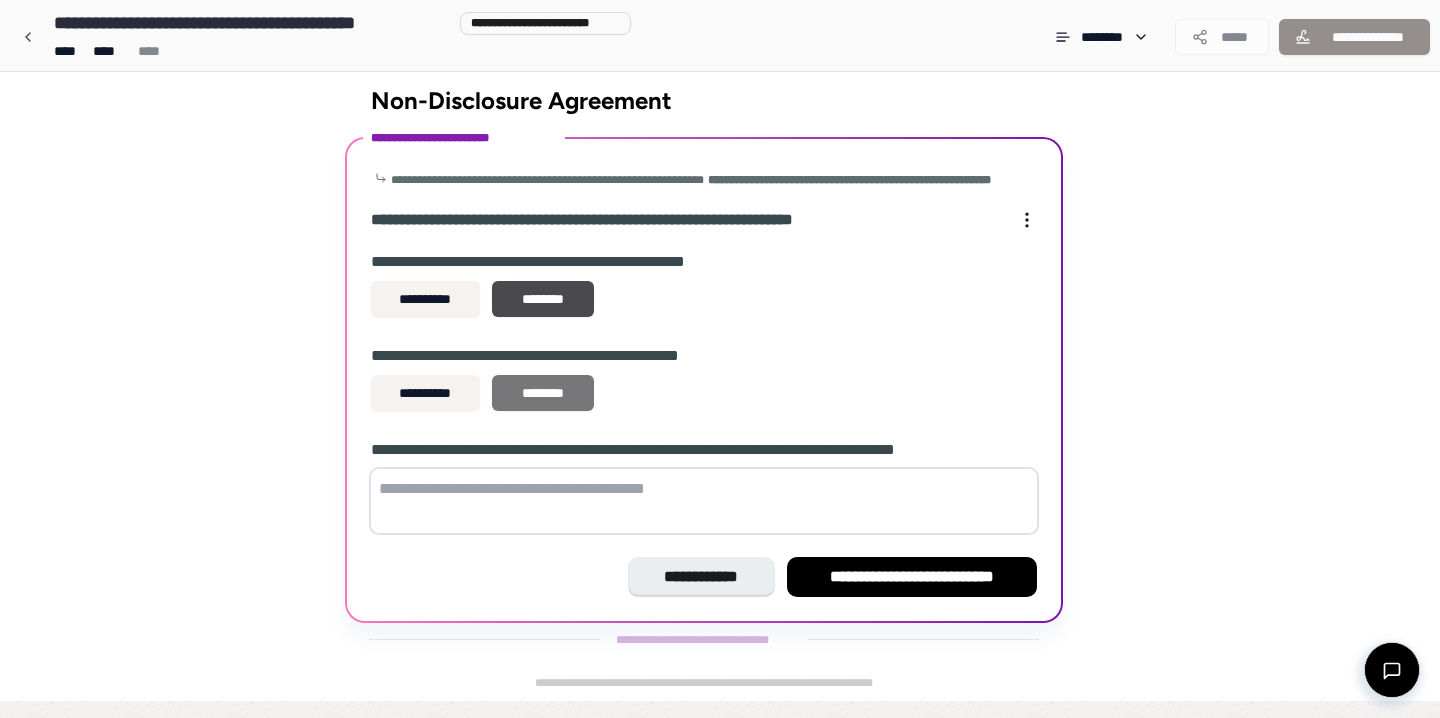 click on "********" at bounding box center (543, 393) 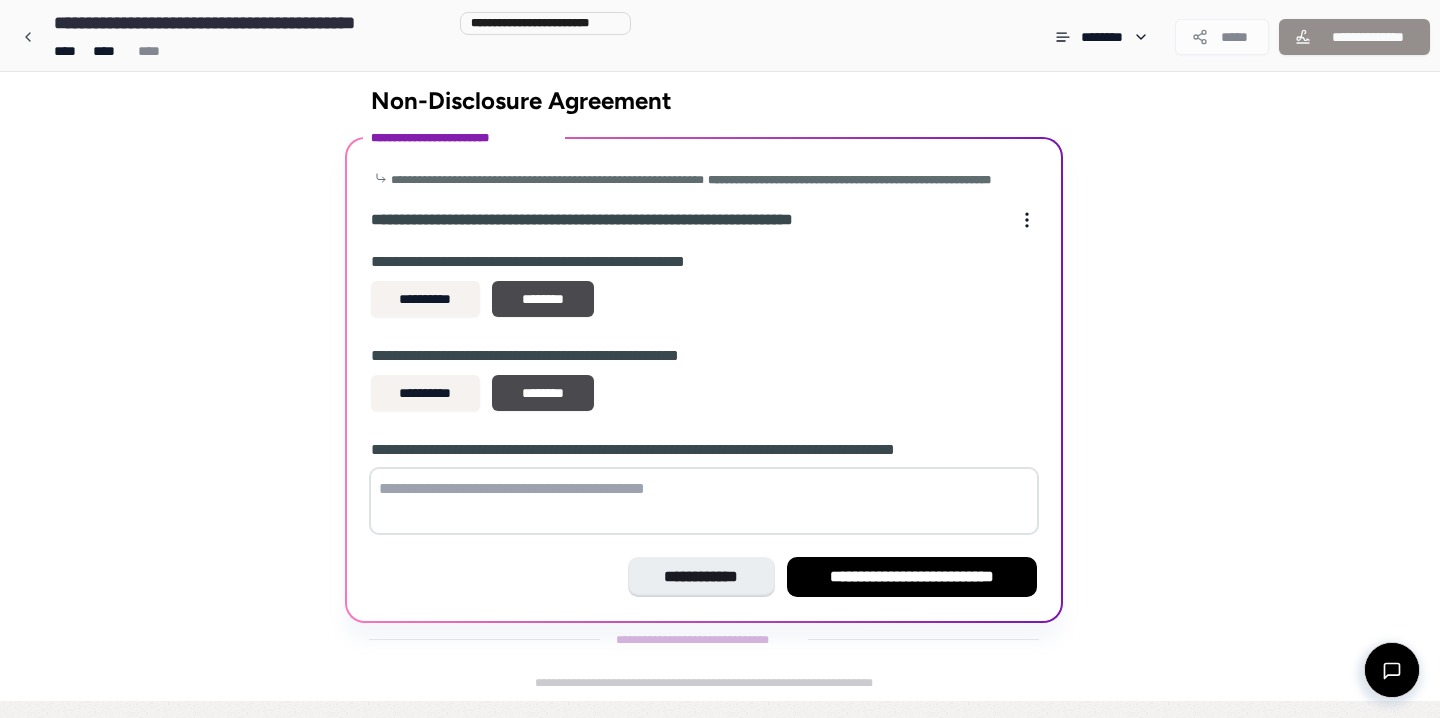 click on "**********" at bounding box center [704, 396] 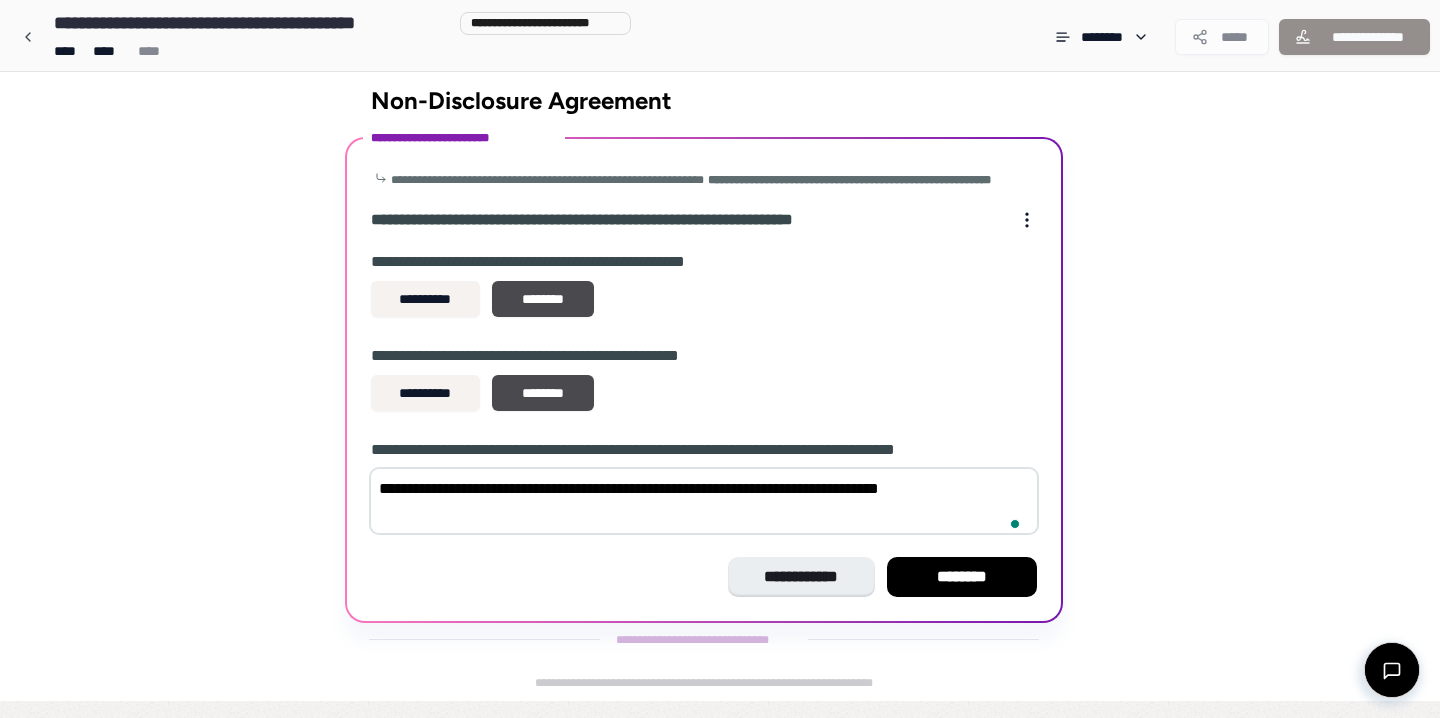 click on "**********" at bounding box center (704, 501) 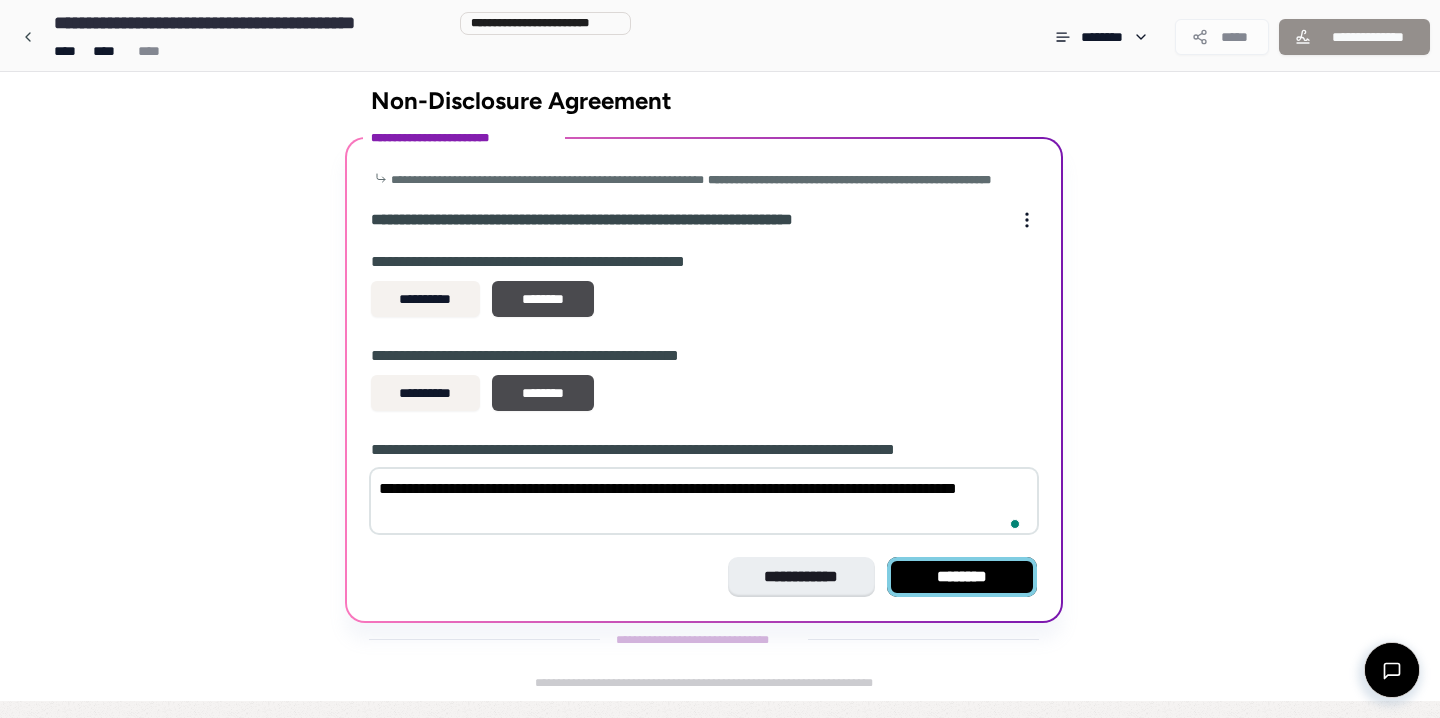 type on "**********" 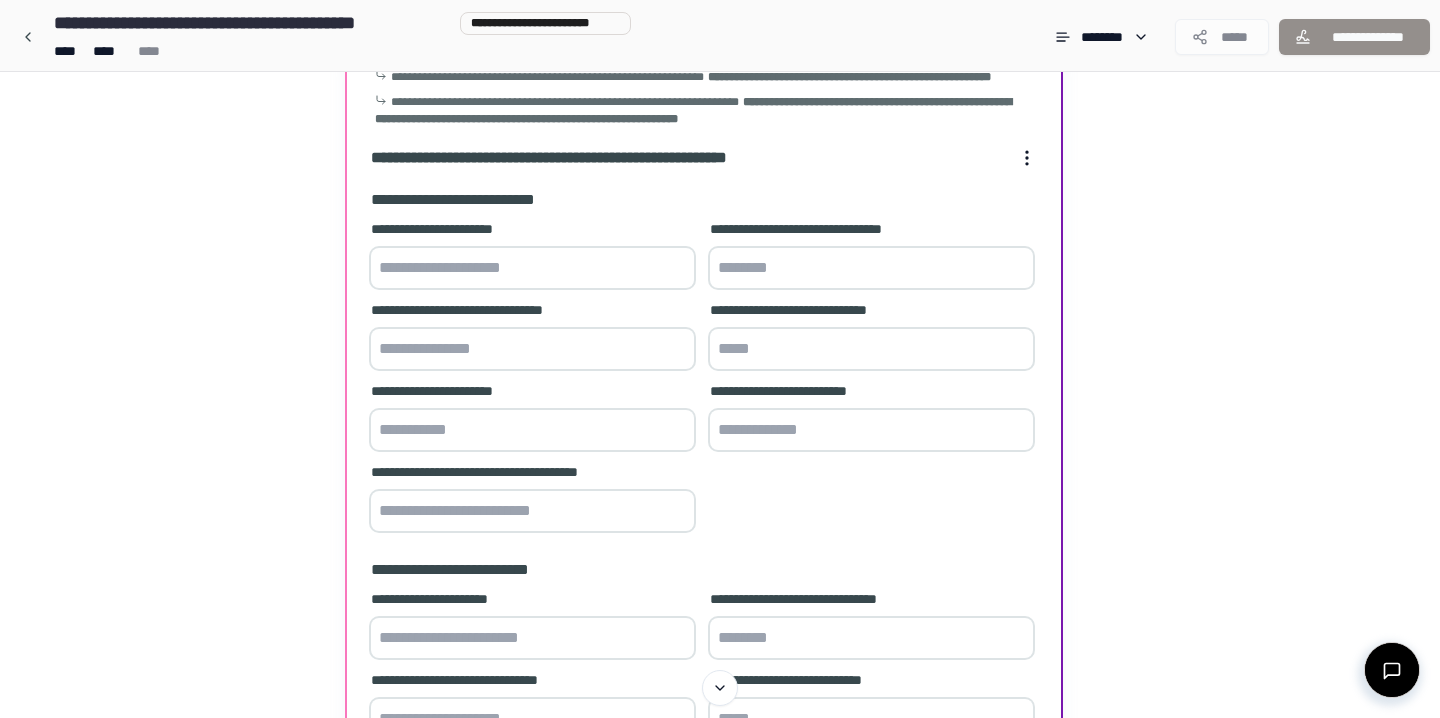 scroll, scrollTop: 75, scrollLeft: 0, axis: vertical 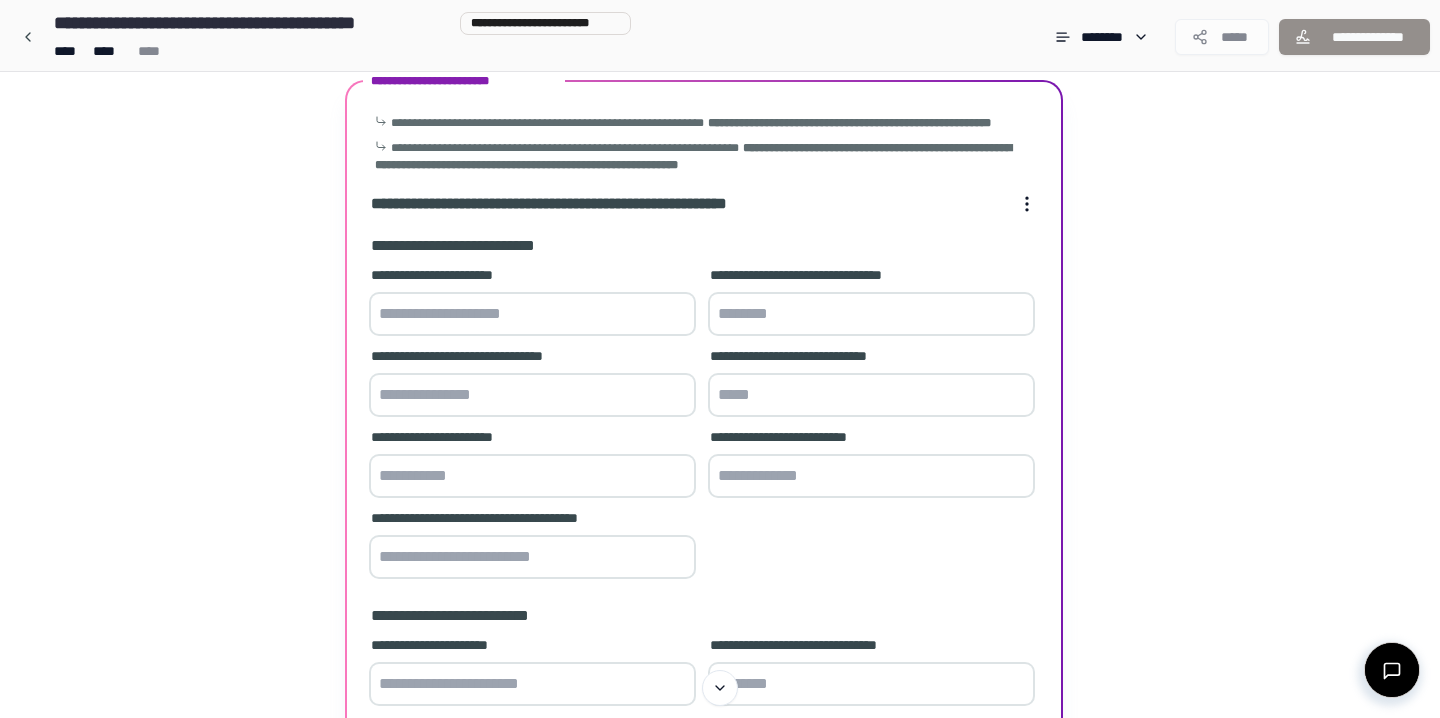 click at bounding box center (532, 314) 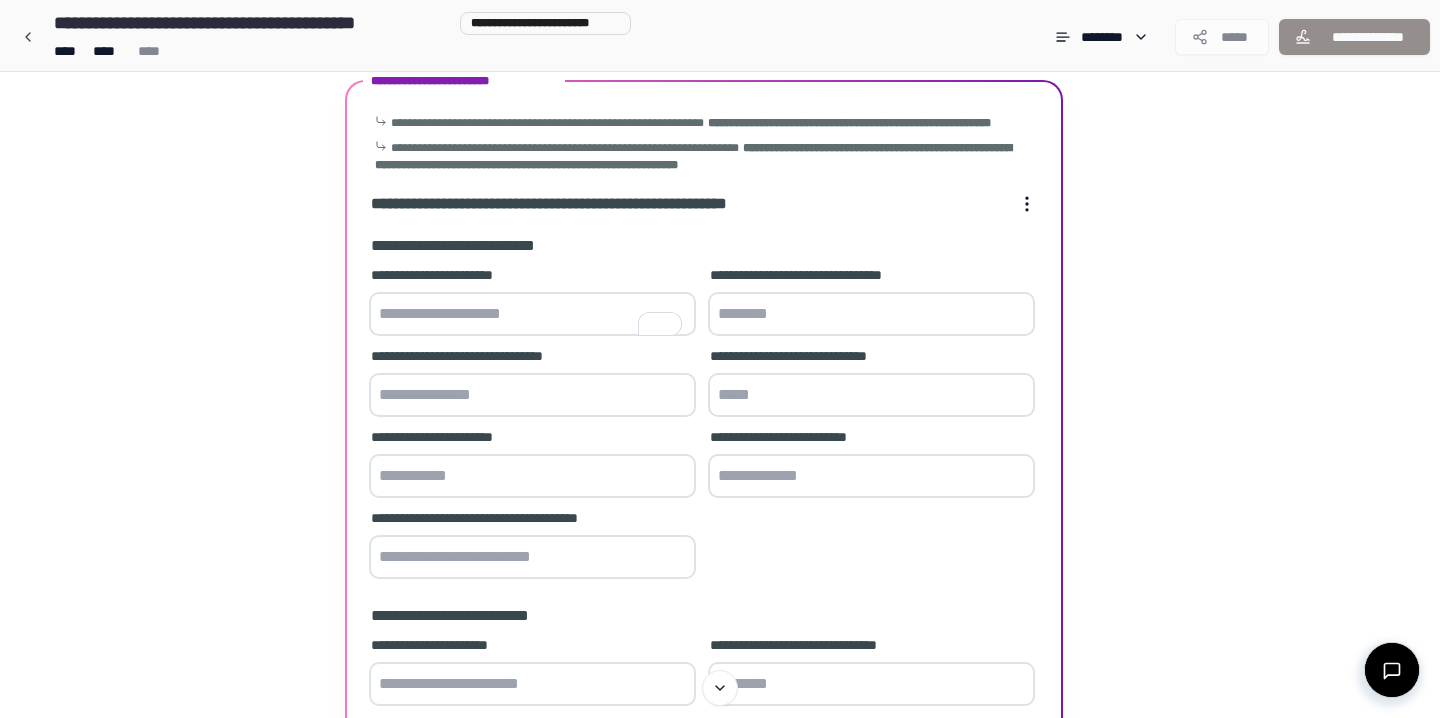 type on "*" 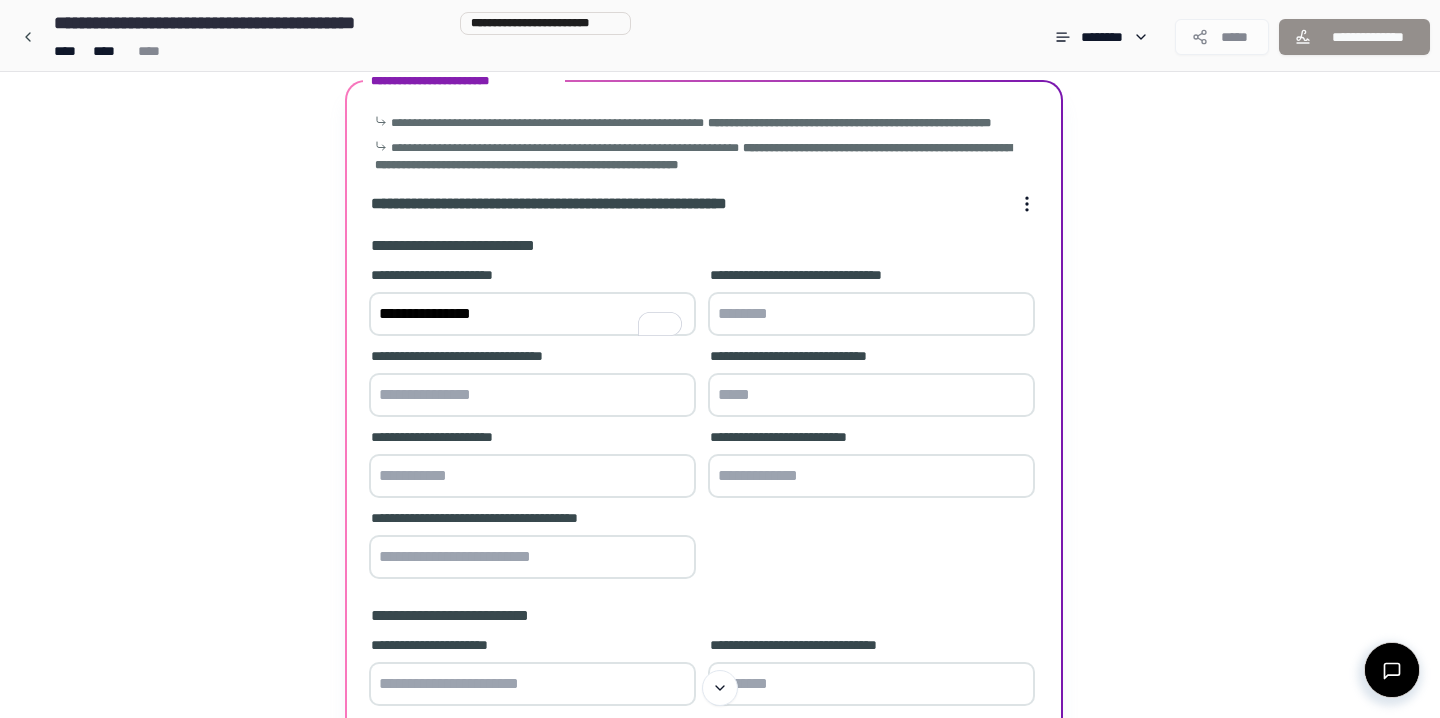 type on "**********" 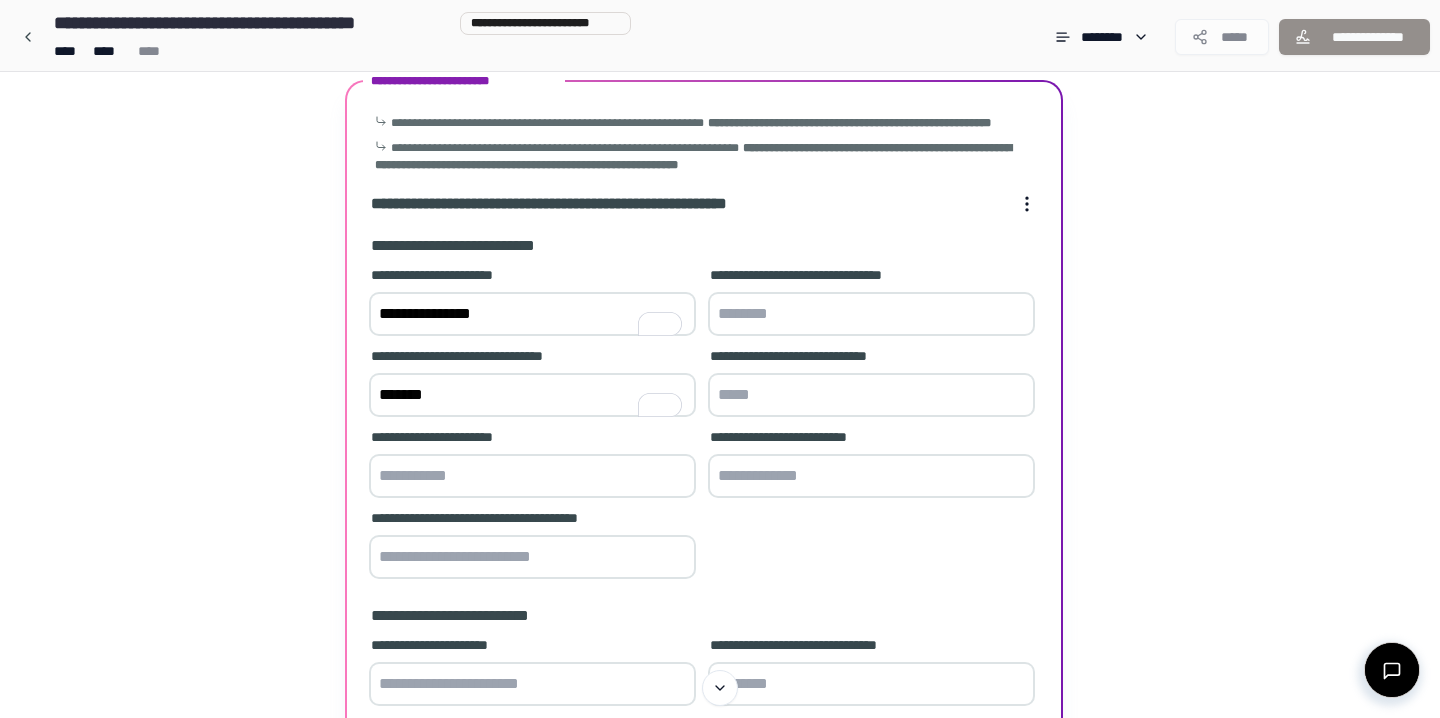click on "*******" at bounding box center (532, 395) 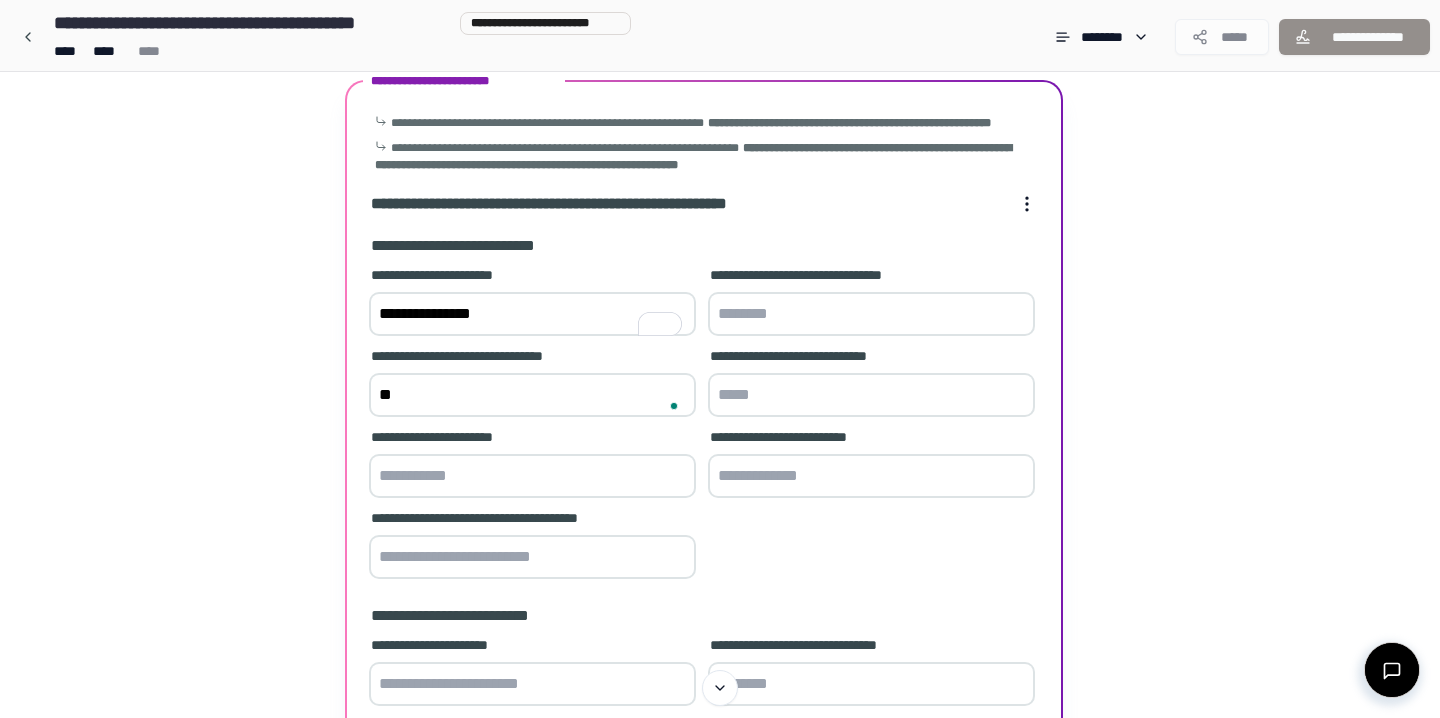 type on "*" 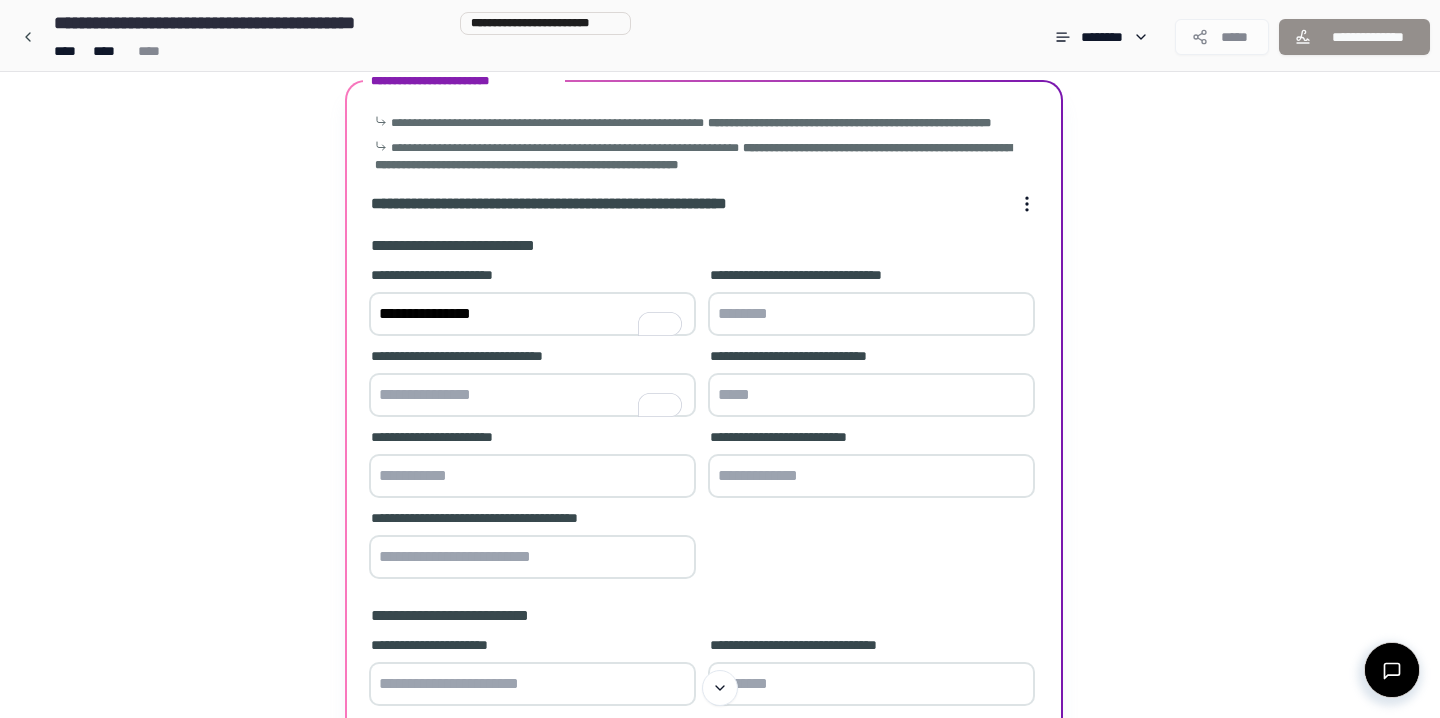paste on "**********" 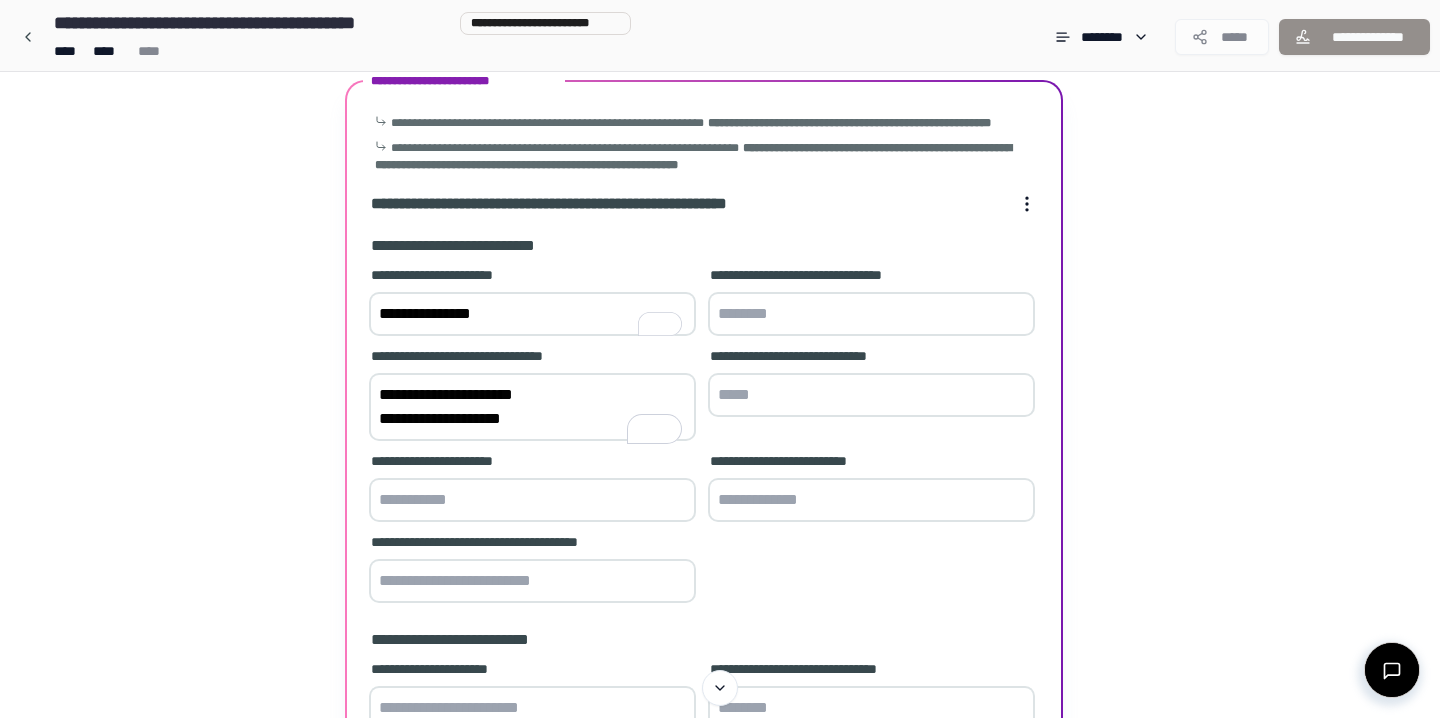 drag, startPoint x: 447, startPoint y: 435, endPoint x: 383, endPoint y: 438, distance: 64.070274 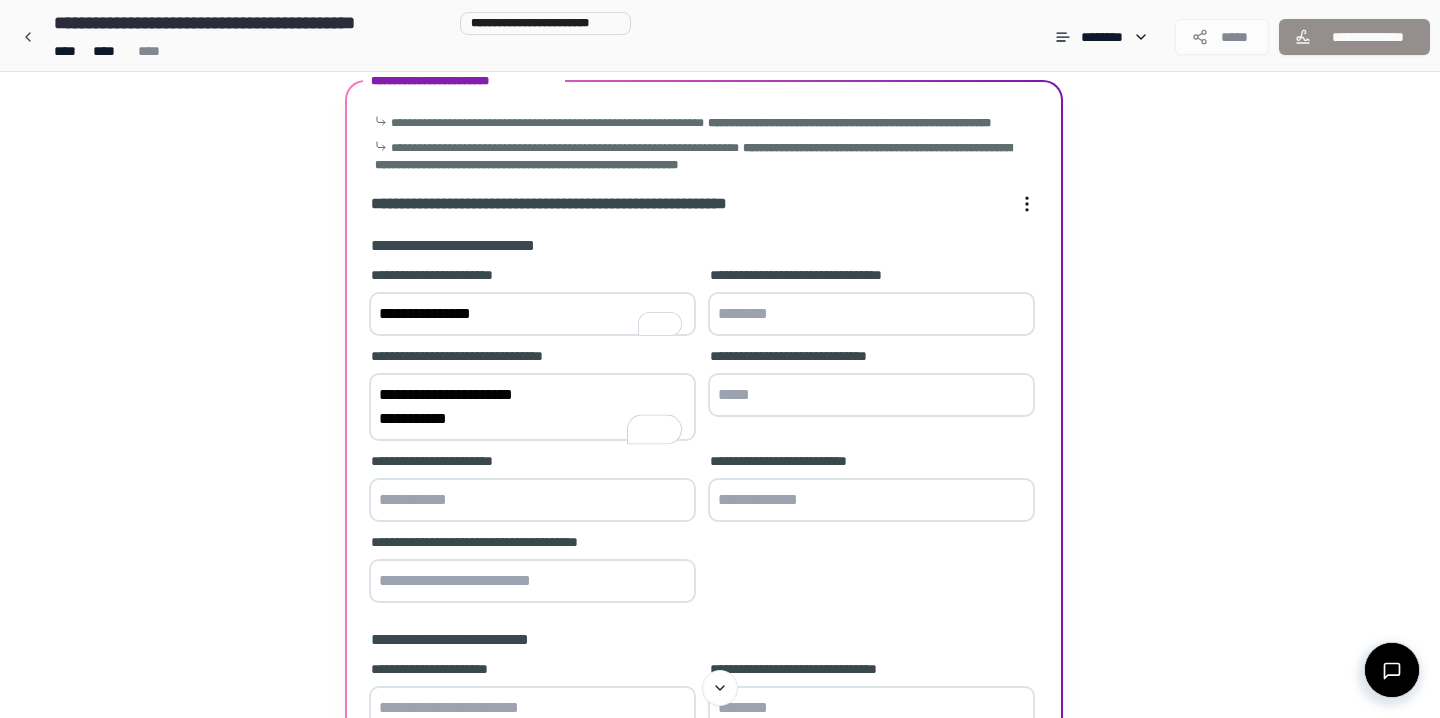 type on "**********" 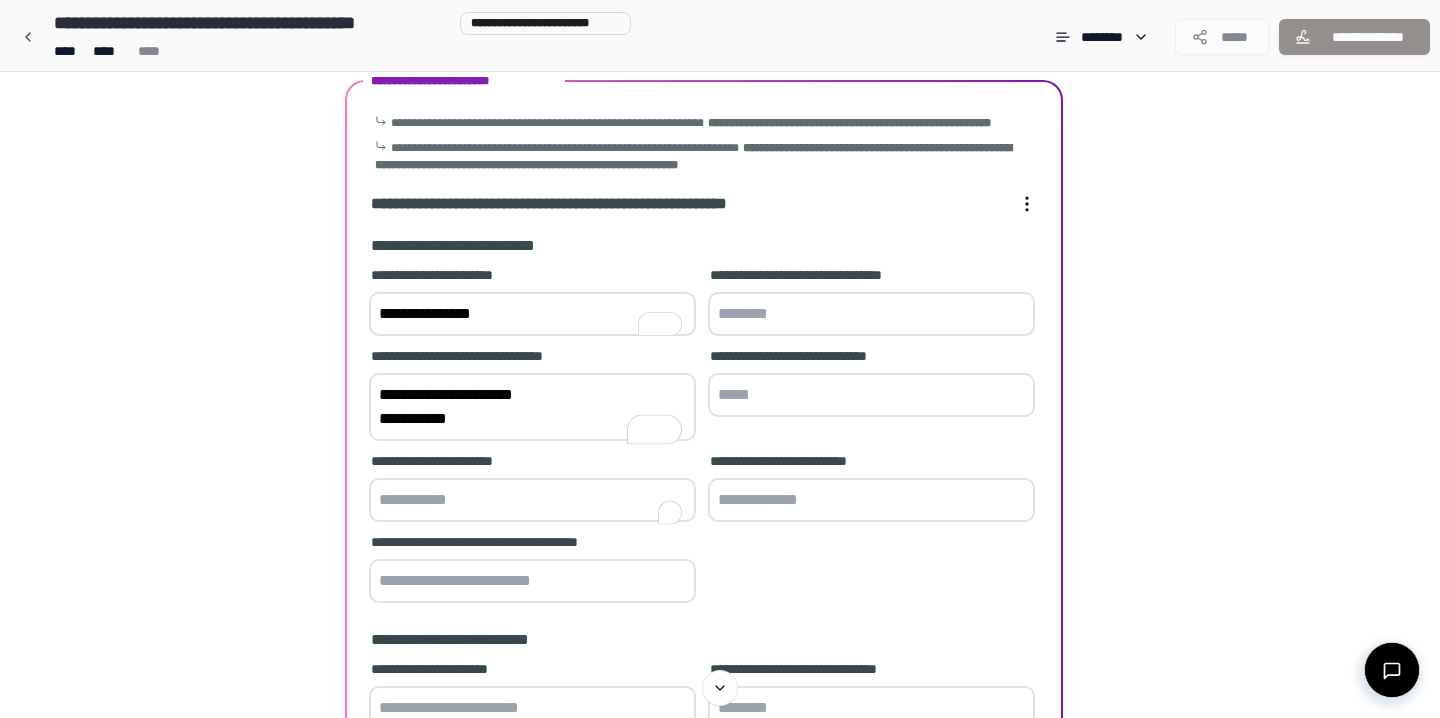 paste on "*********" 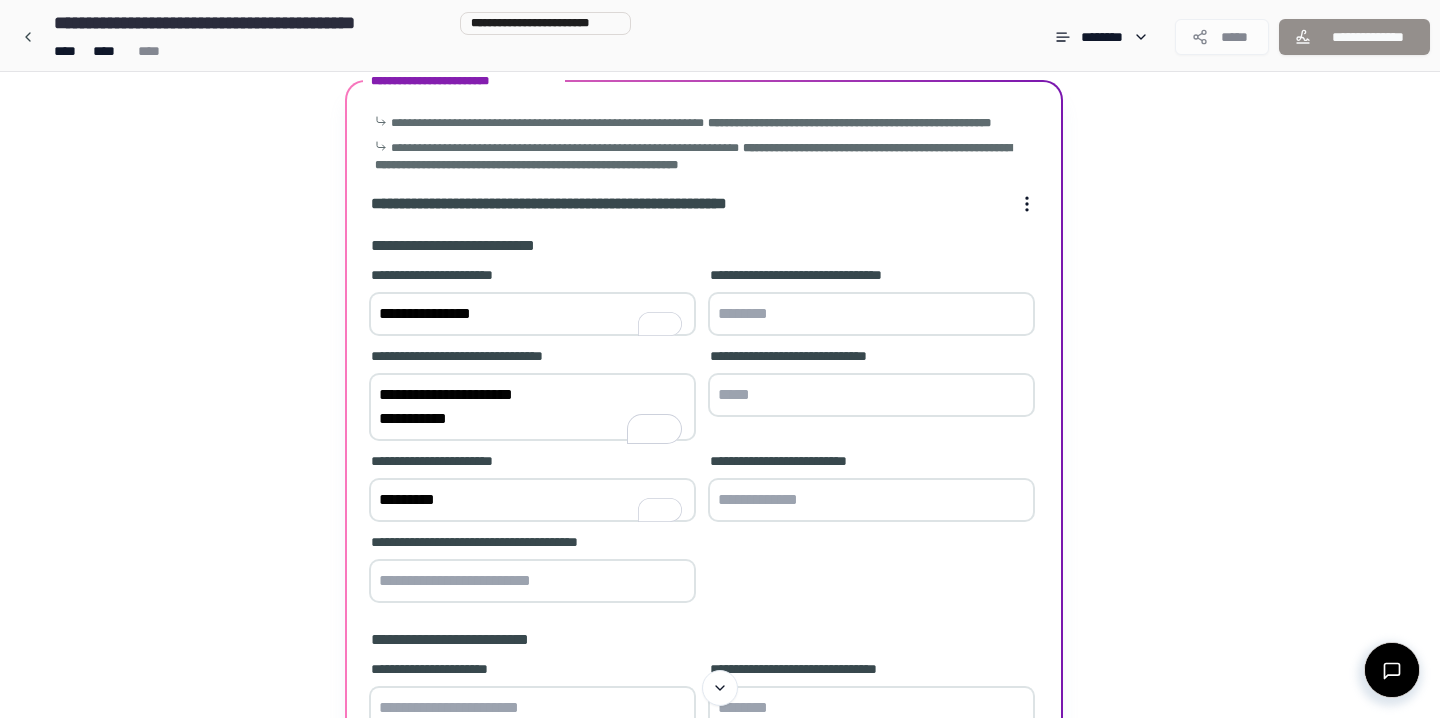 type on "*********" 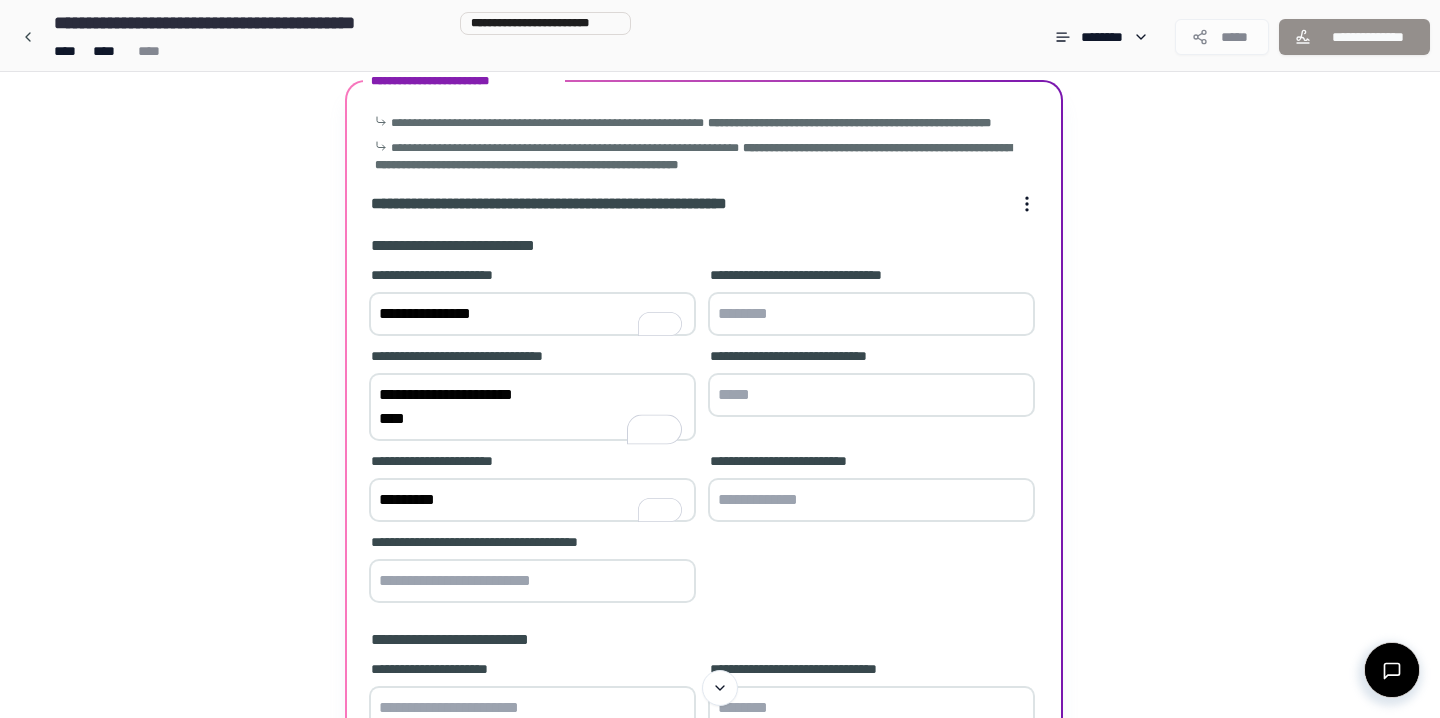 click at bounding box center [871, 395] 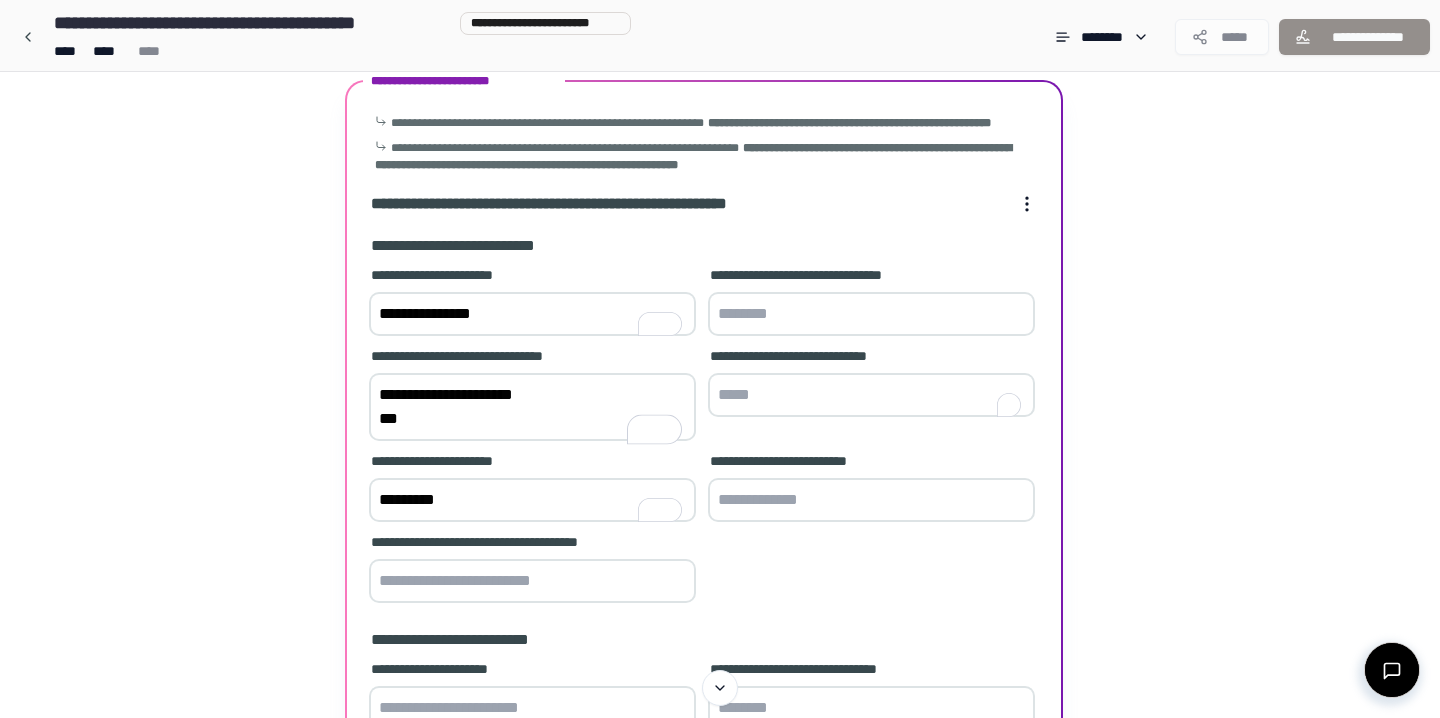 paste on "*******" 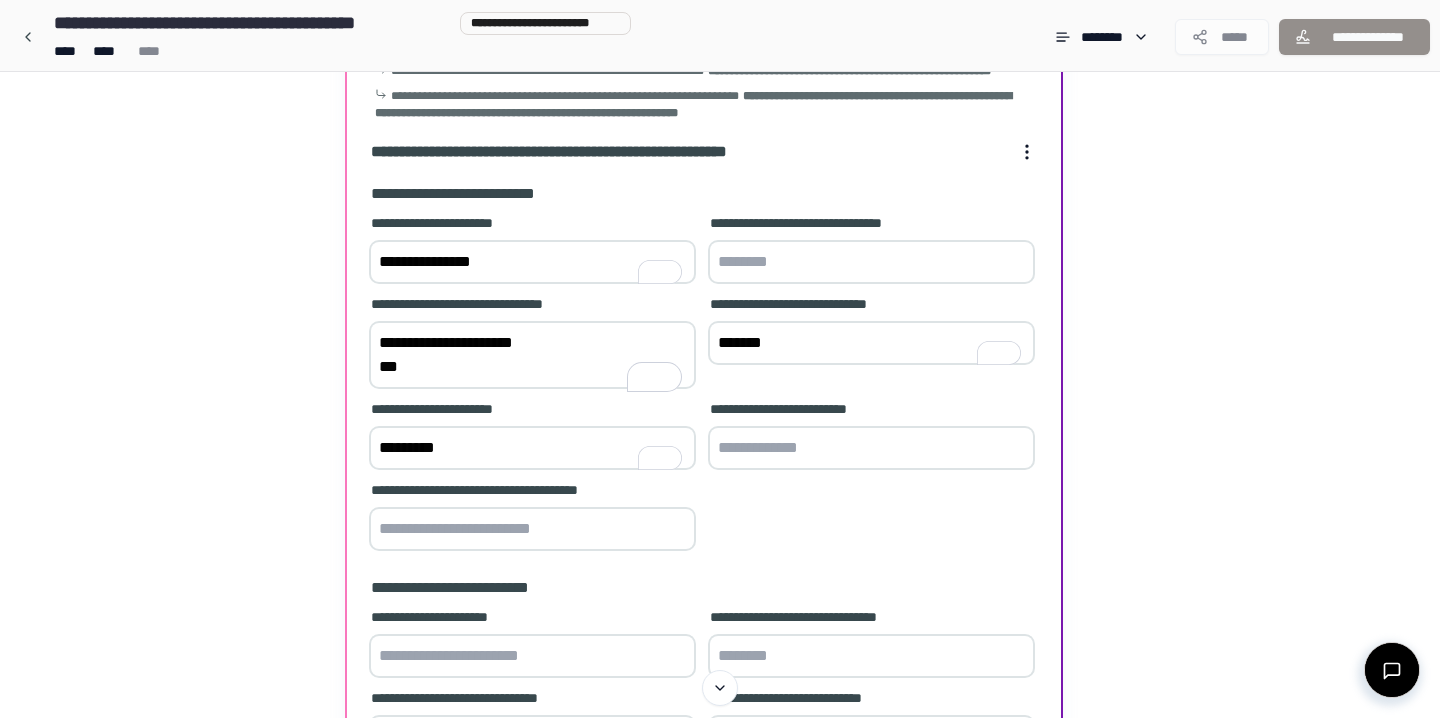 scroll, scrollTop: 128, scrollLeft: 0, axis: vertical 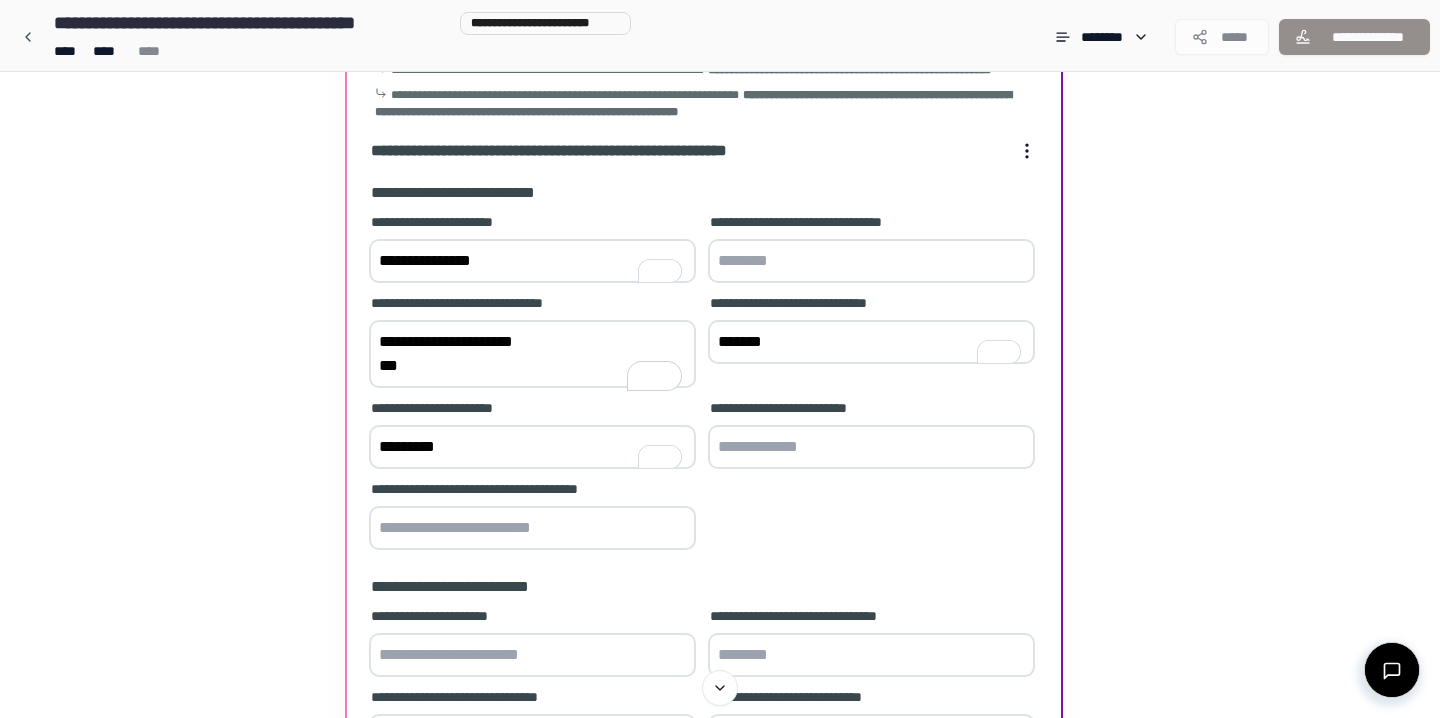 type on "*******" 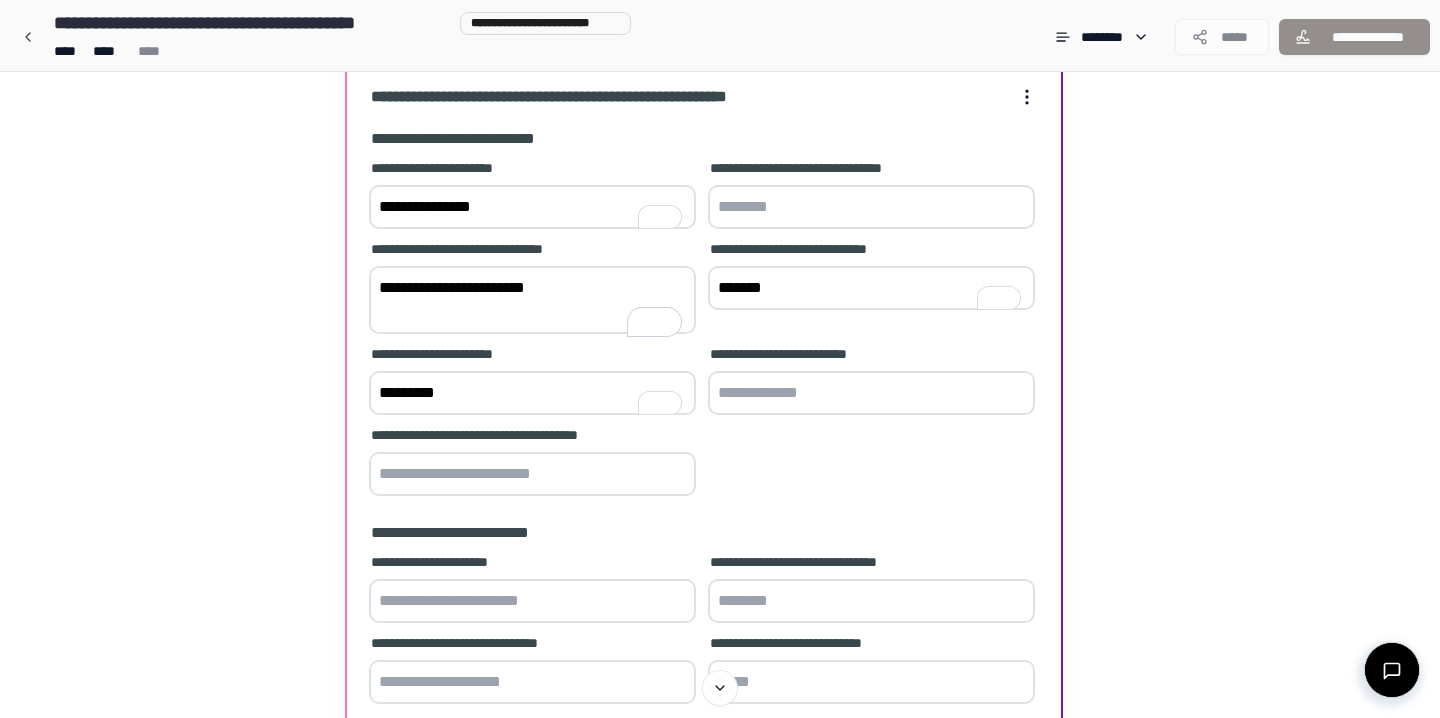 scroll, scrollTop: 185, scrollLeft: 0, axis: vertical 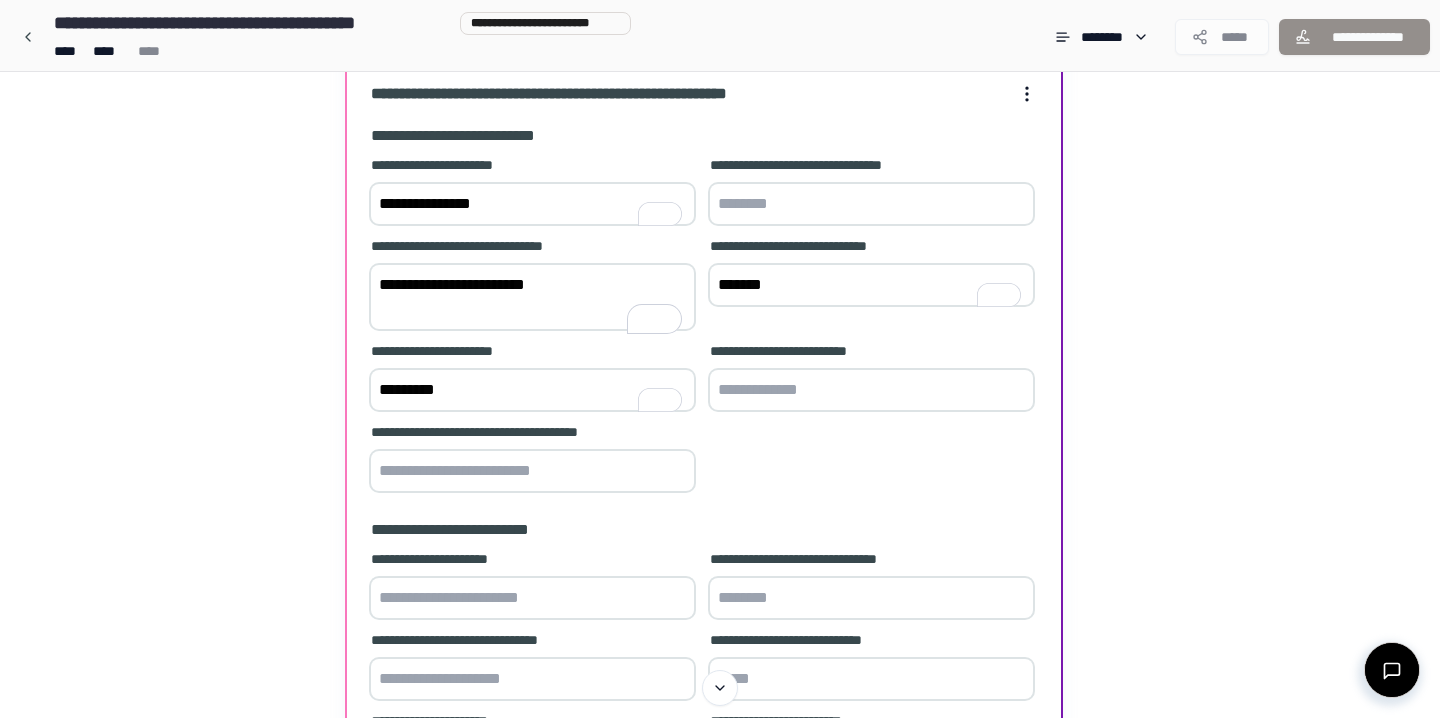 type on "**********" 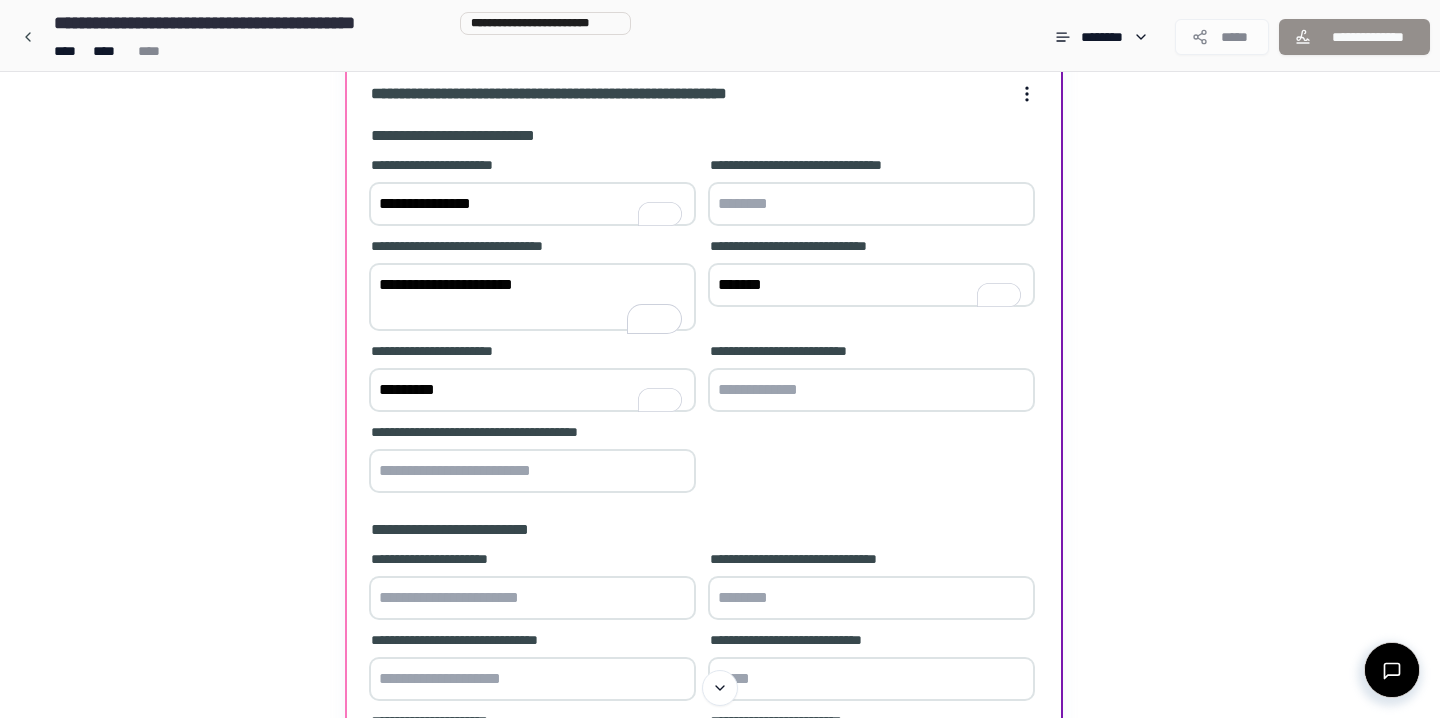 click on "**********" at bounding box center [871, 379] 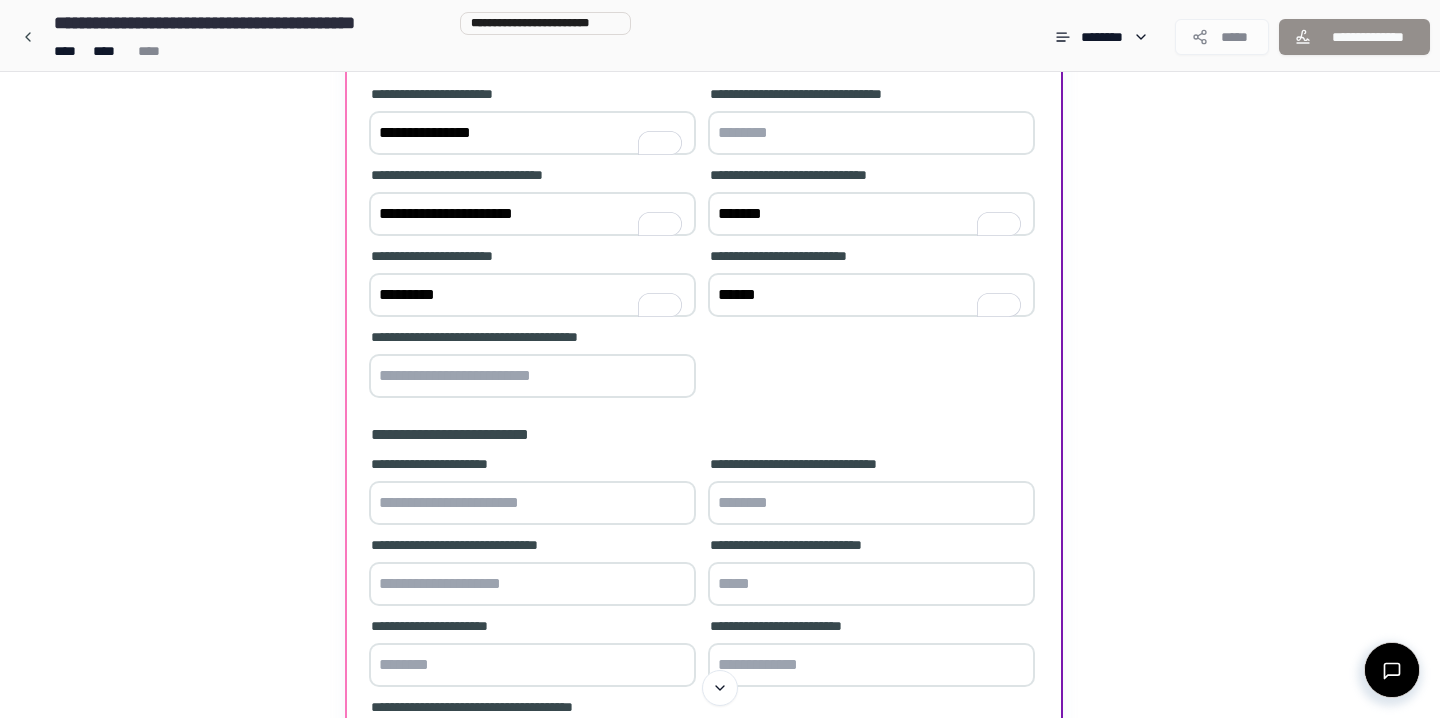 scroll, scrollTop: 258, scrollLeft: 0, axis: vertical 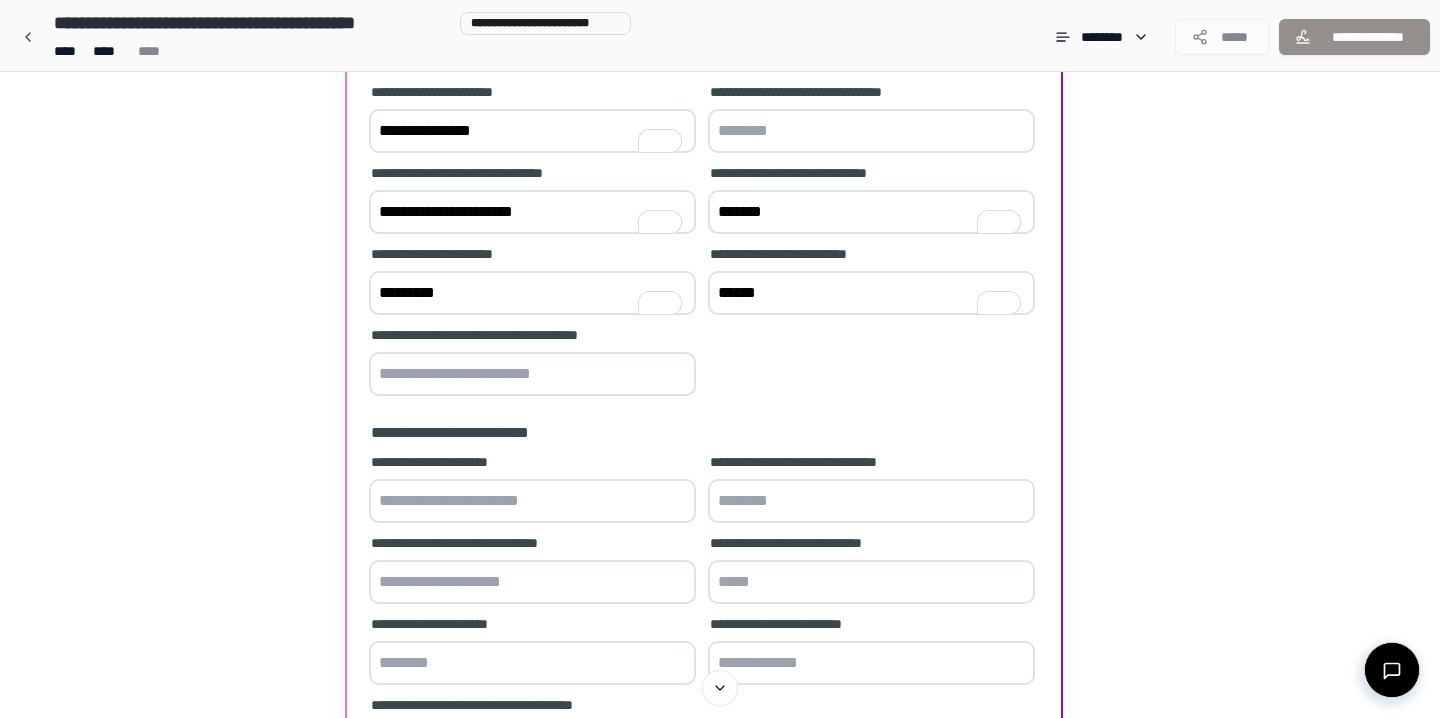type on "******" 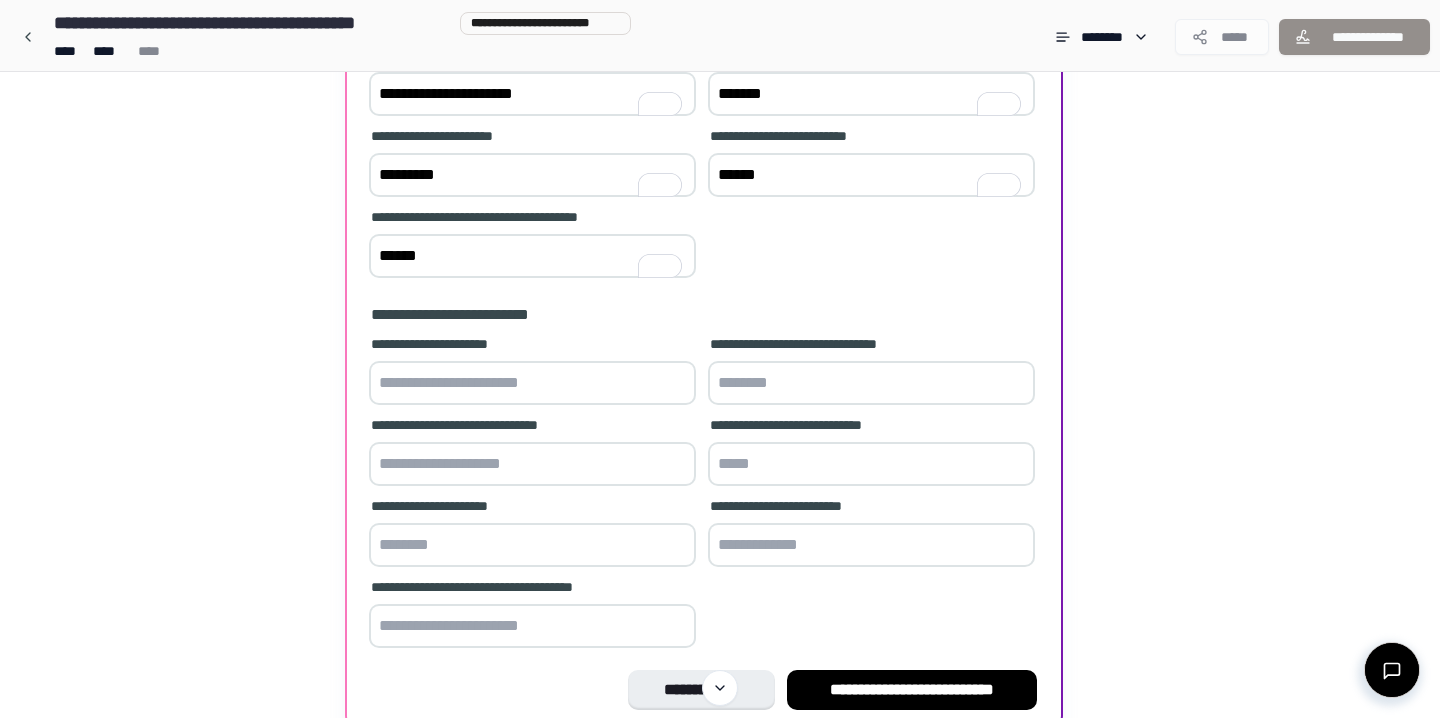 scroll, scrollTop: 377, scrollLeft: 0, axis: vertical 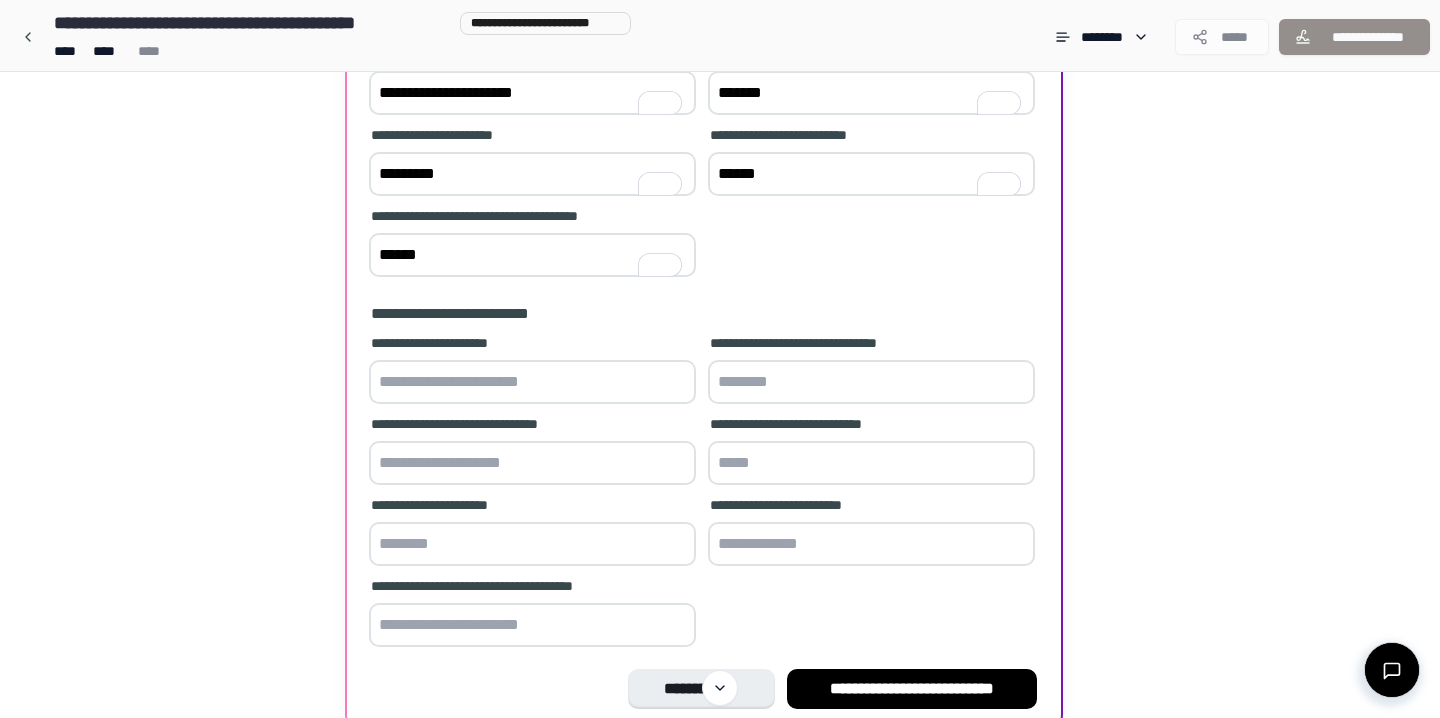 type on "******" 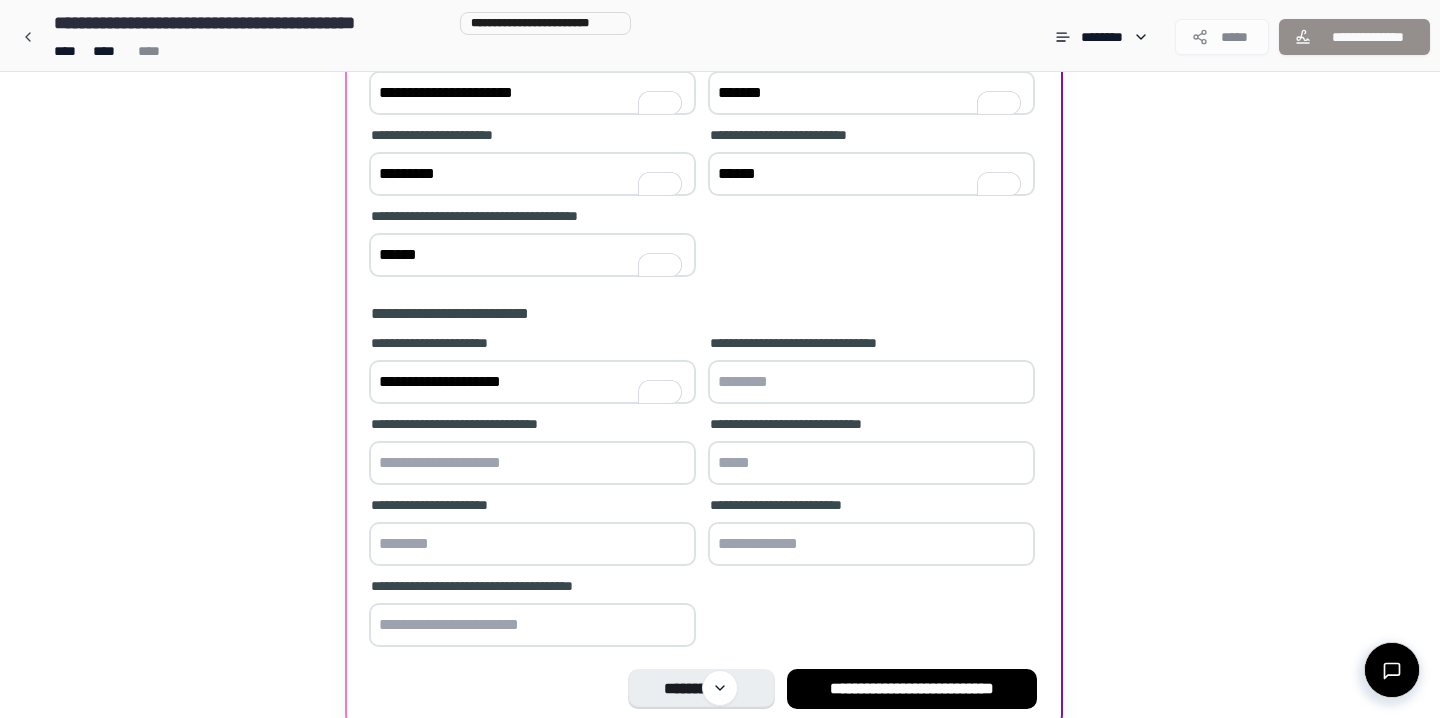 type on "**********" 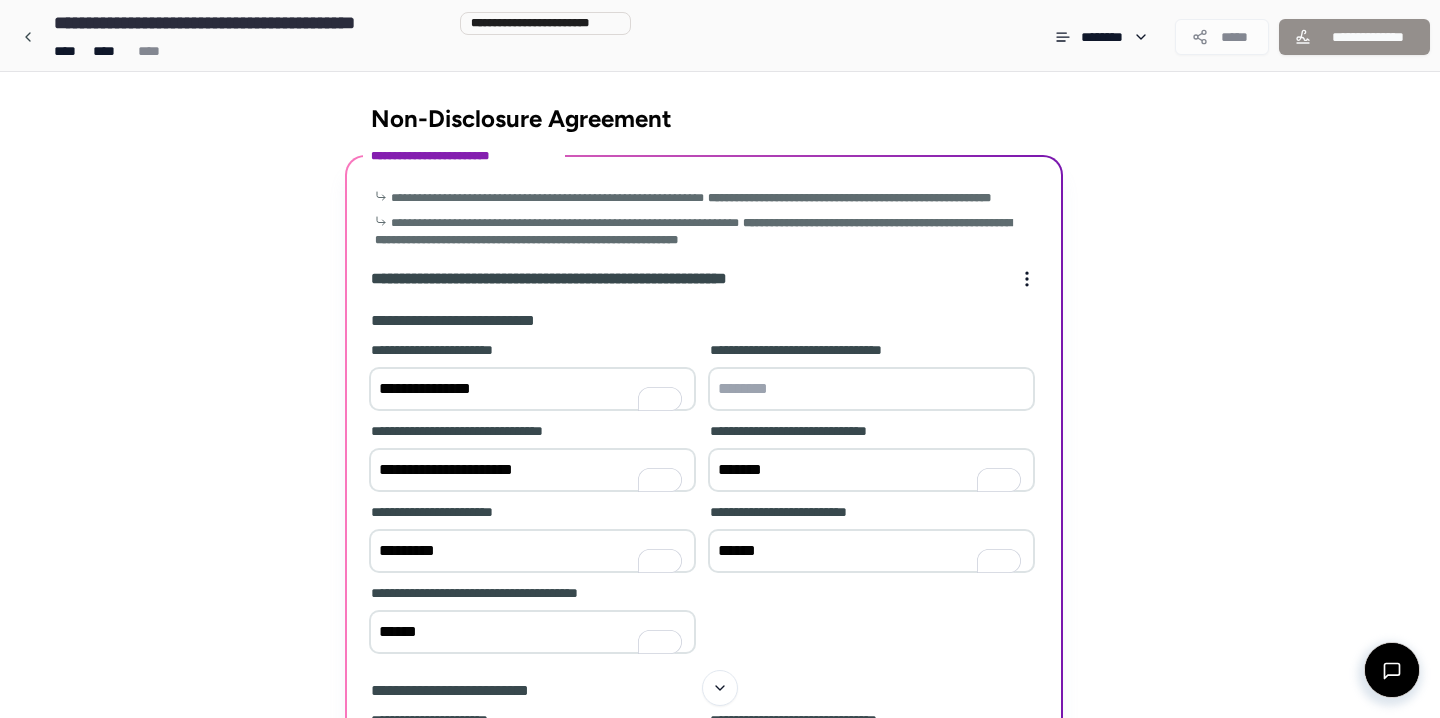 scroll, scrollTop: 377, scrollLeft: 0, axis: vertical 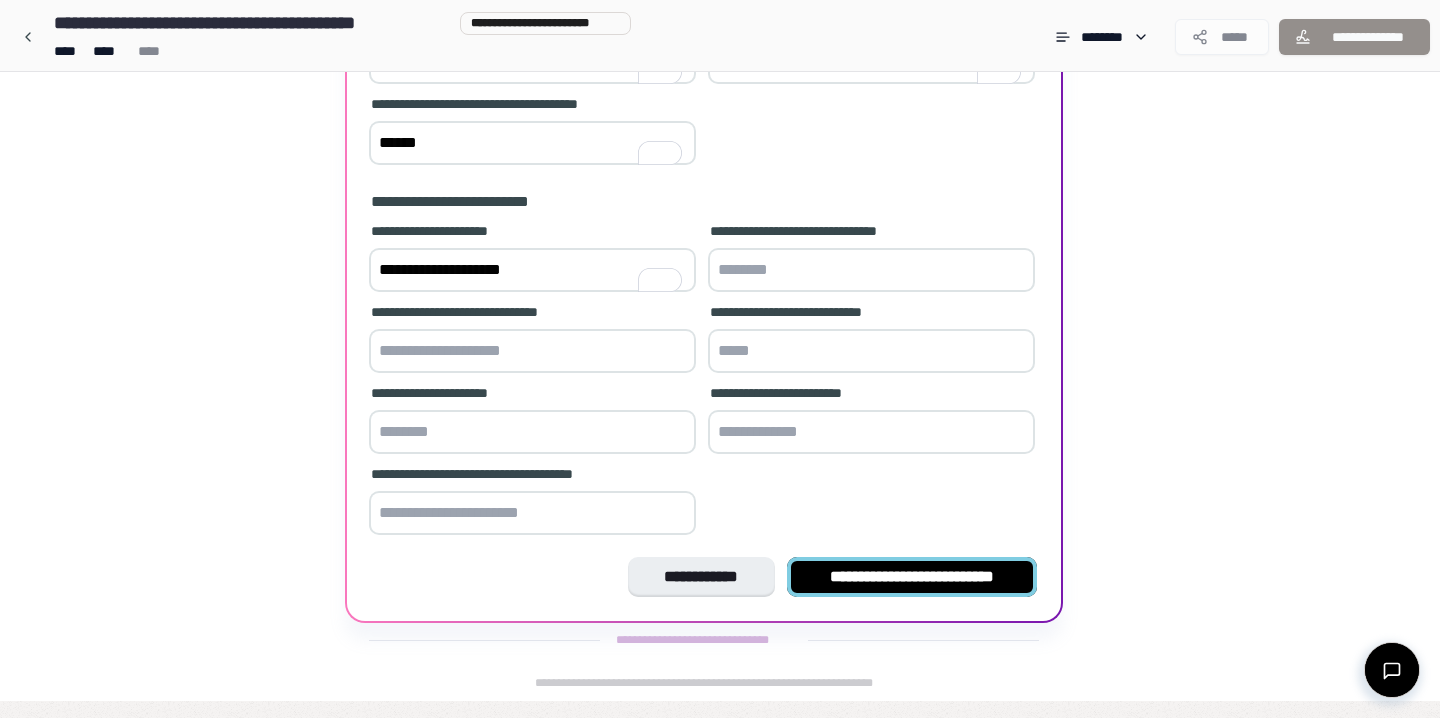 click on "**********" at bounding box center (912, 577) 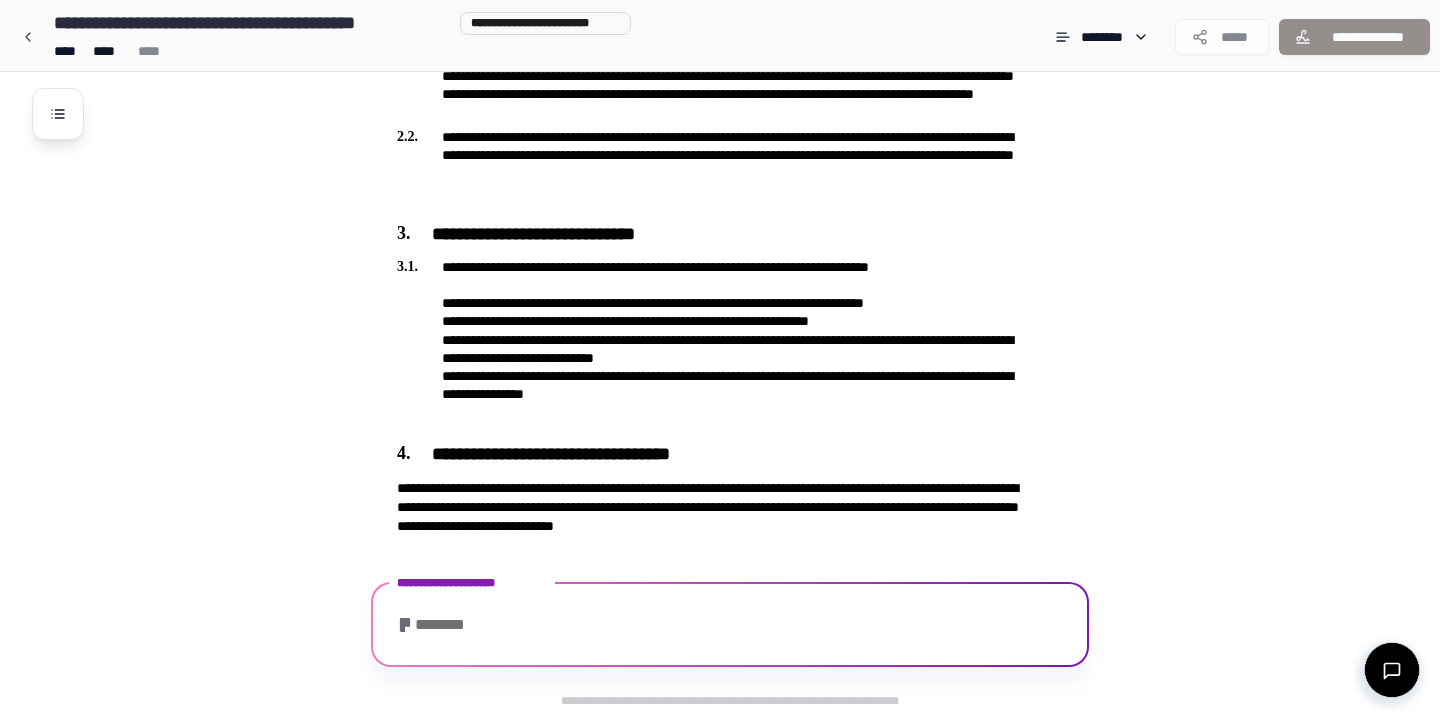 scroll, scrollTop: 845, scrollLeft: 0, axis: vertical 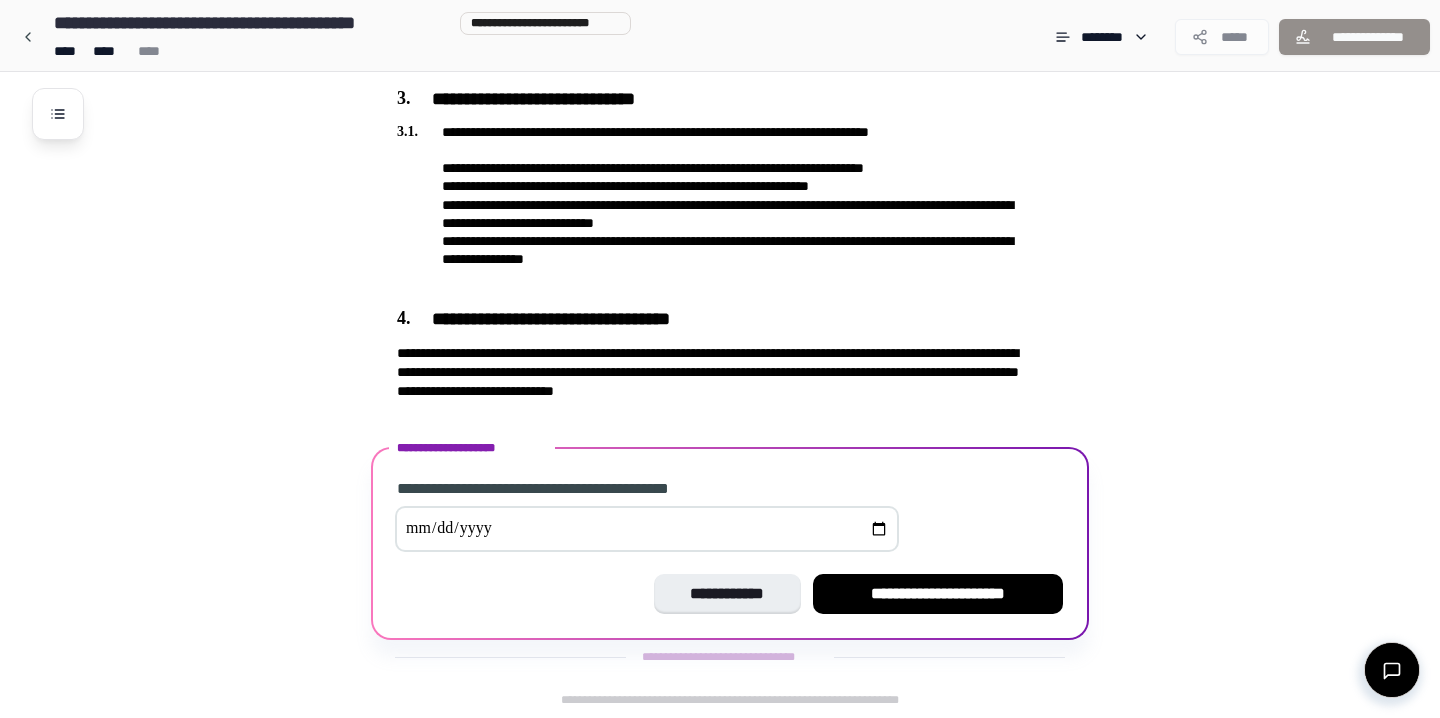 click at bounding box center [647, 529] 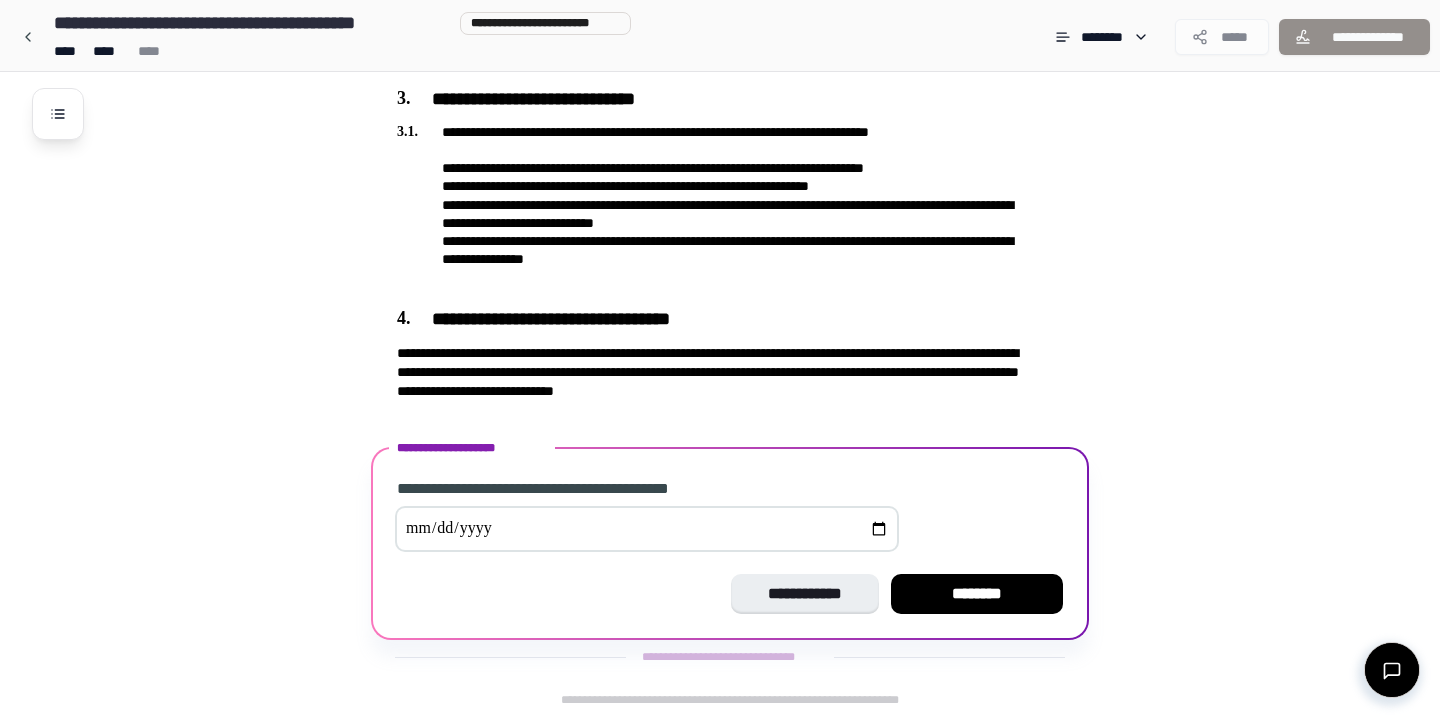type on "**********" 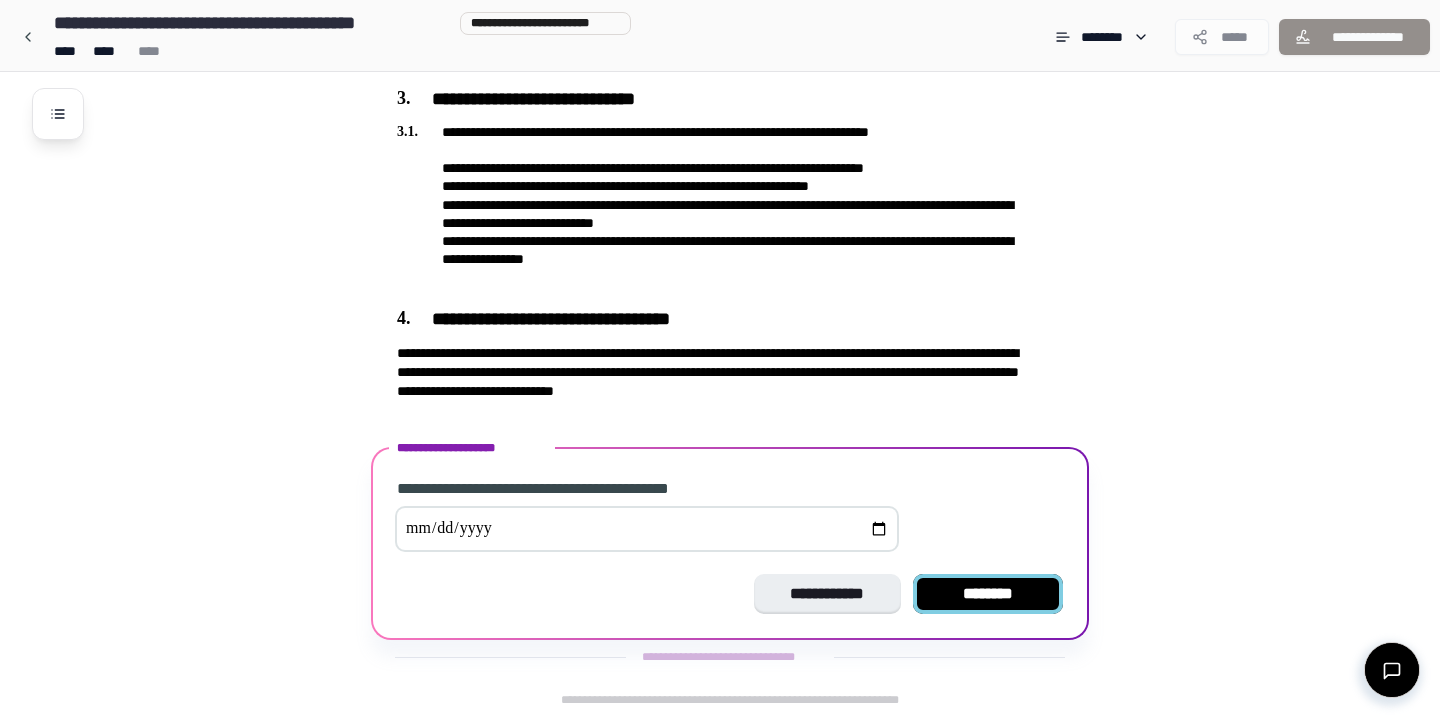 click on "********" at bounding box center [988, 594] 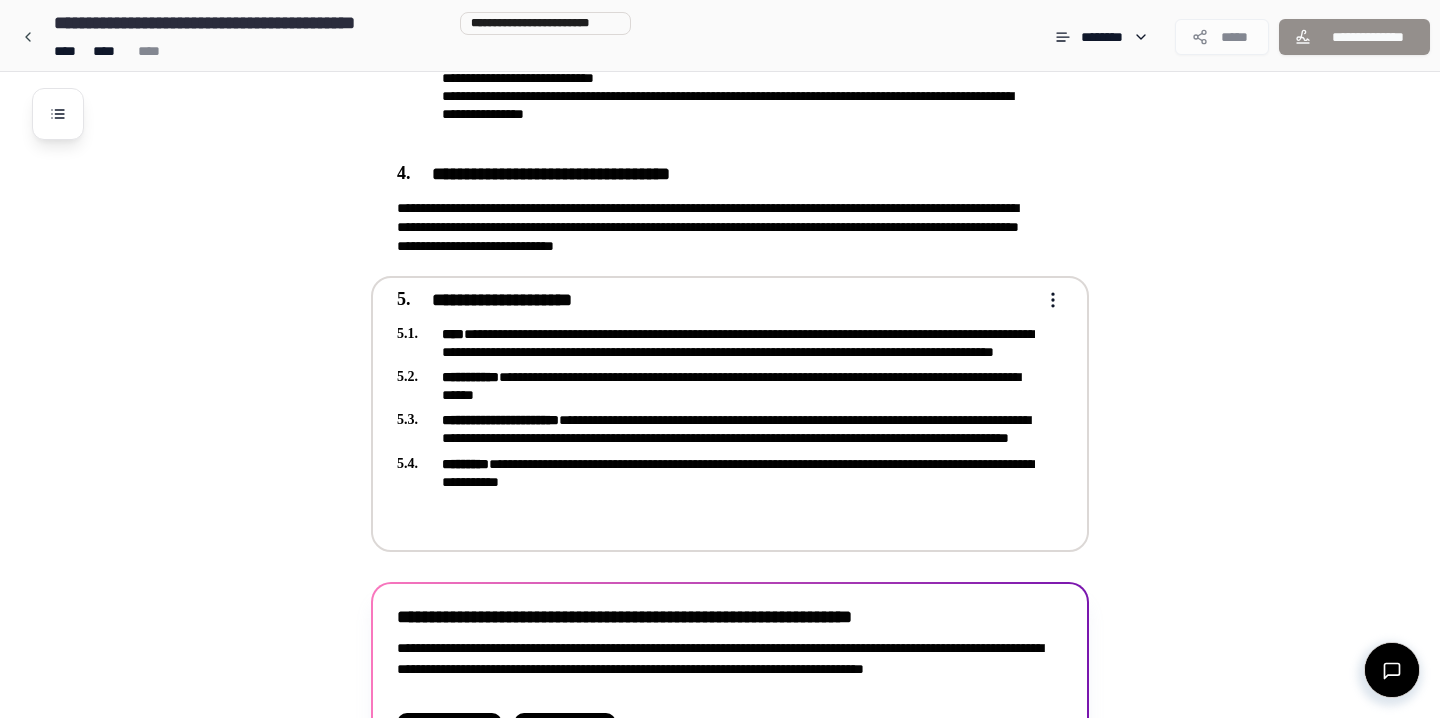 scroll, scrollTop: 1129, scrollLeft: 0, axis: vertical 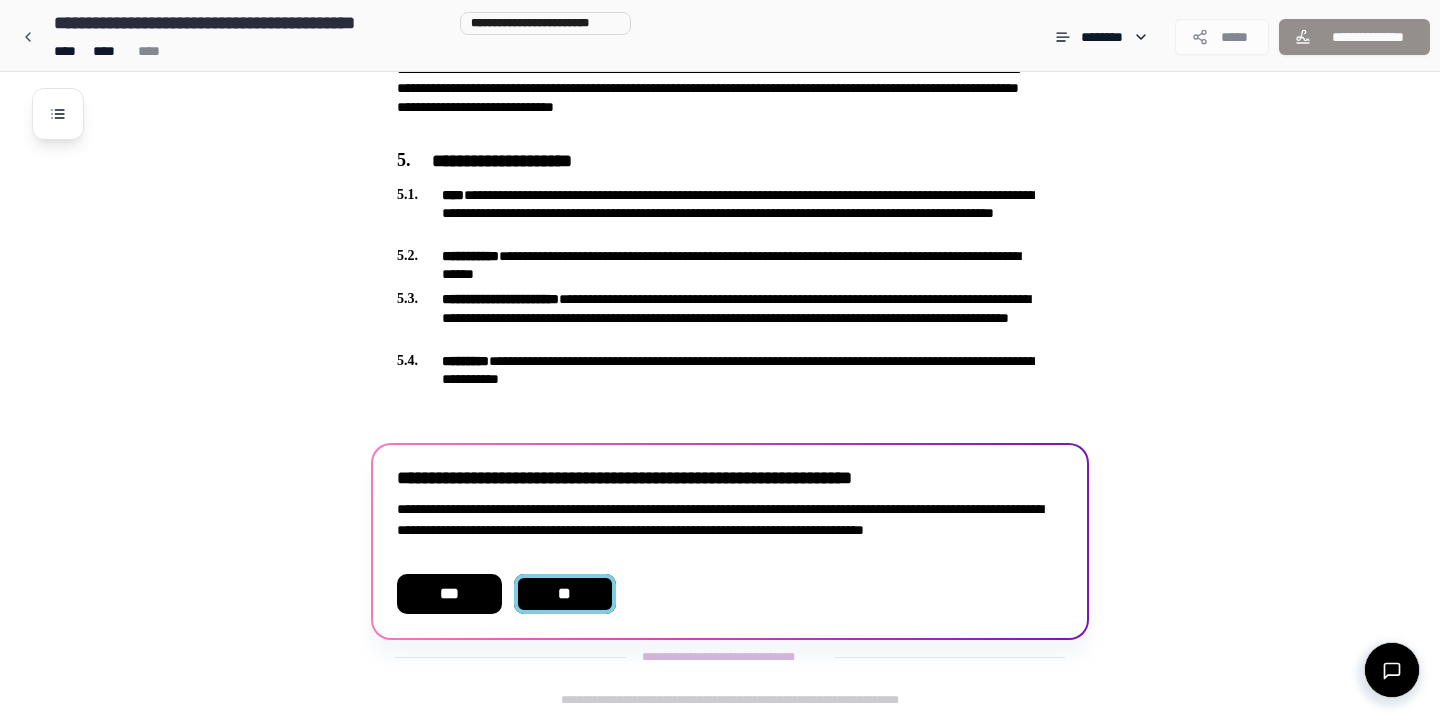 click on "**" at bounding box center (565, 594) 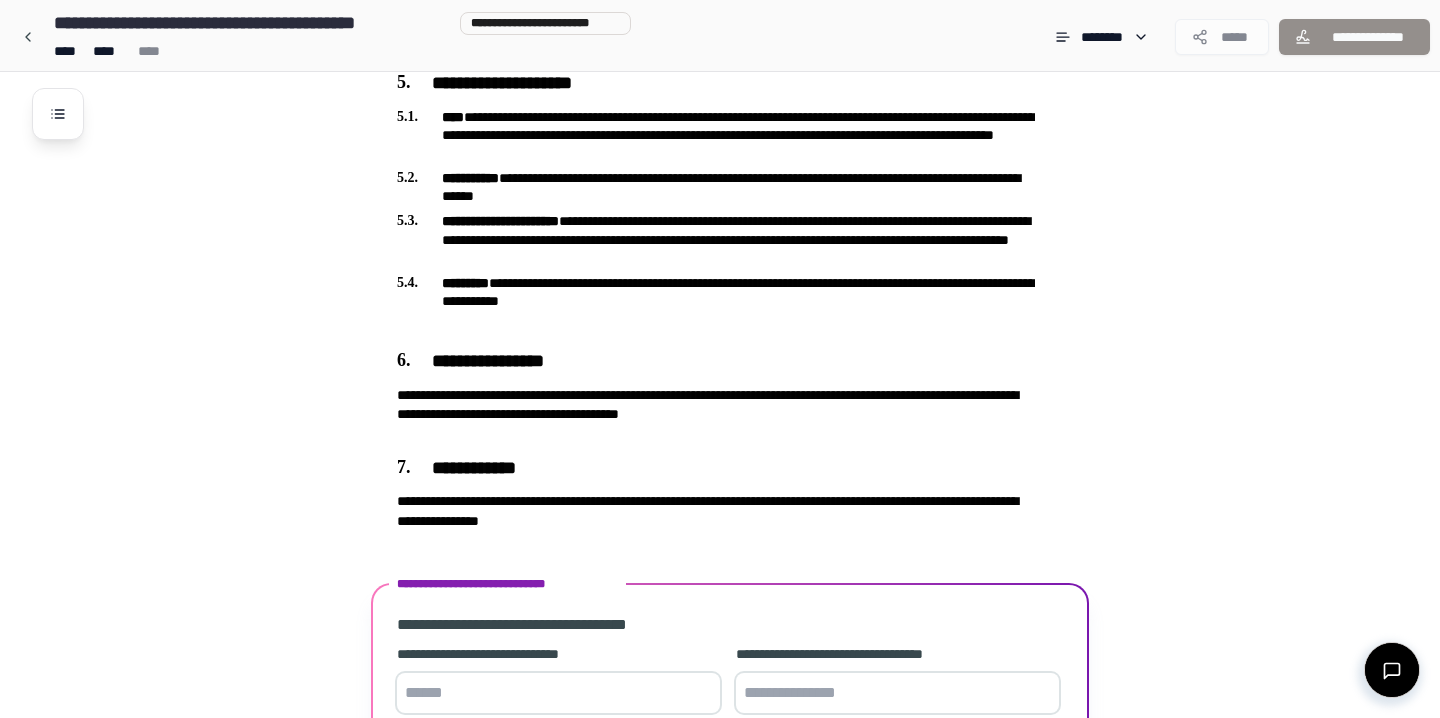 scroll, scrollTop: 1370, scrollLeft: 0, axis: vertical 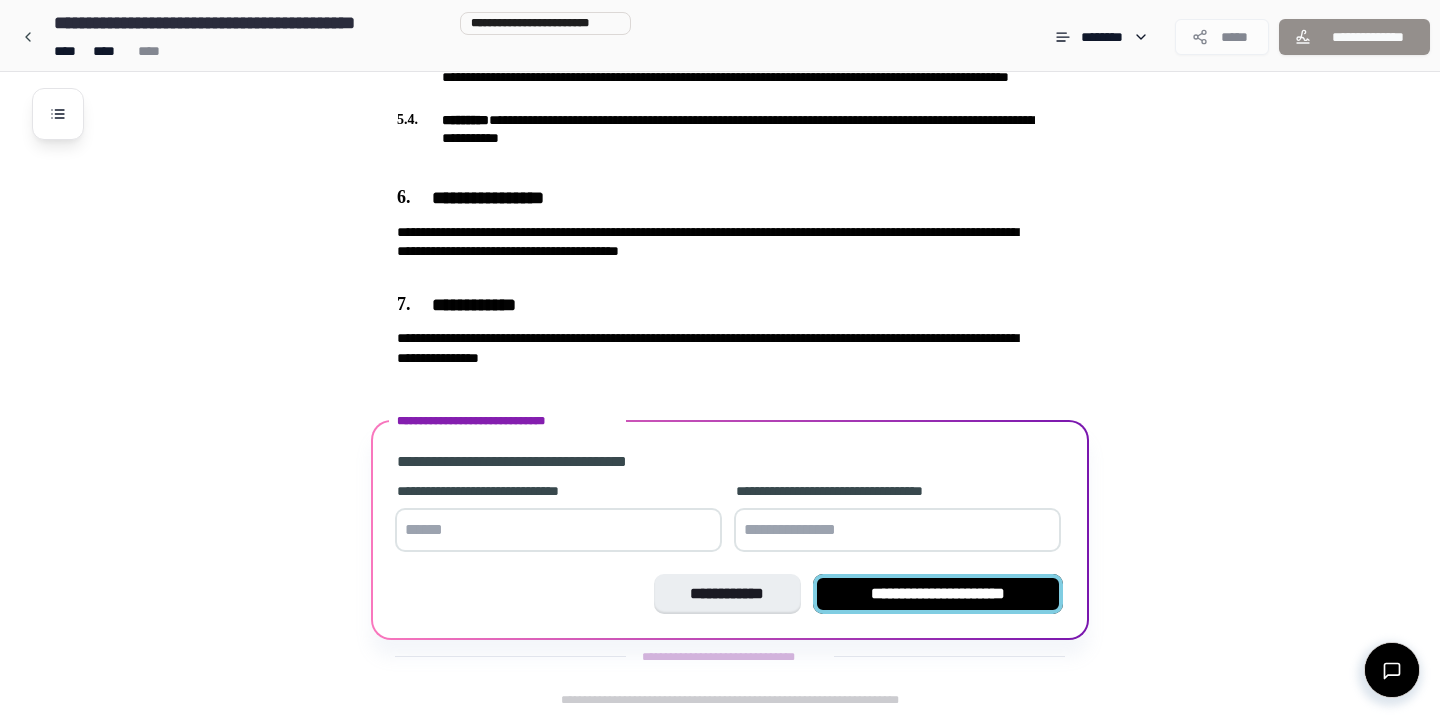 click on "**********" at bounding box center [938, 594] 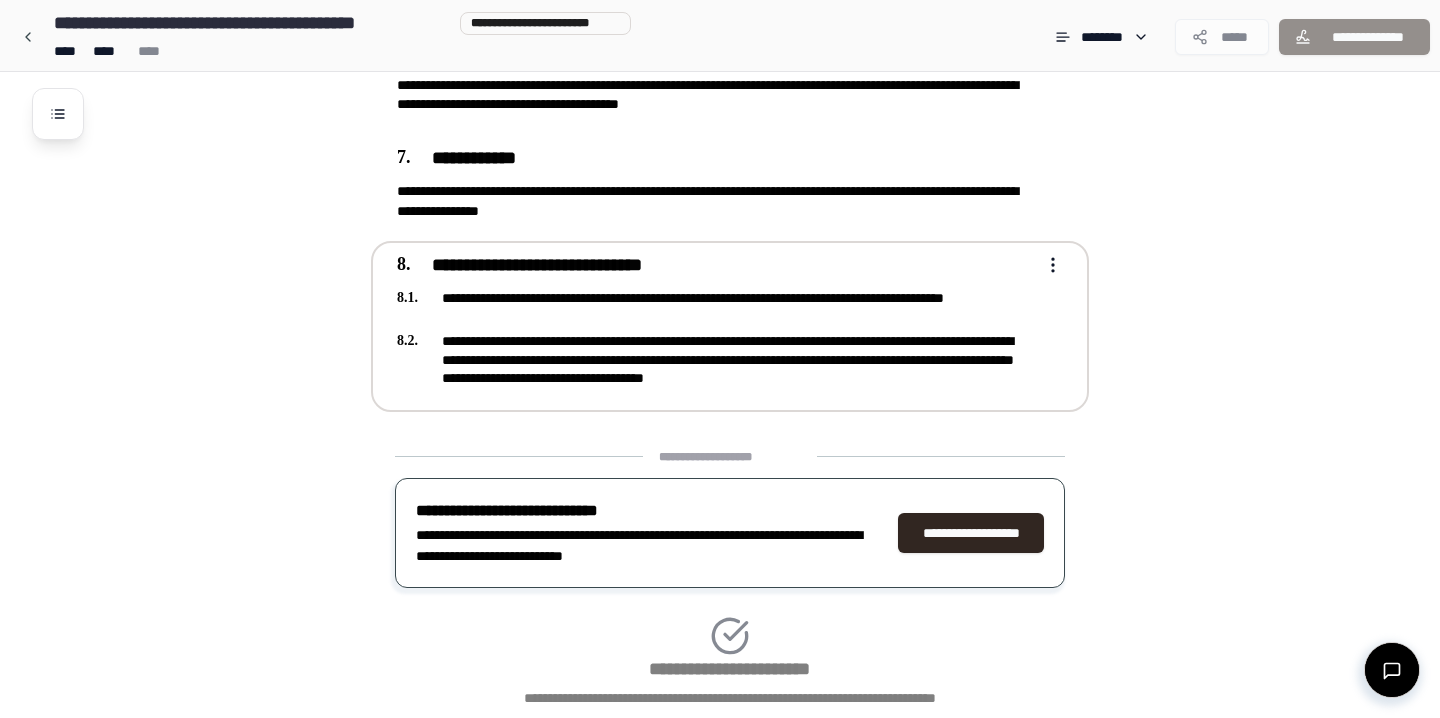 scroll, scrollTop: 1651, scrollLeft: 0, axis: vertical 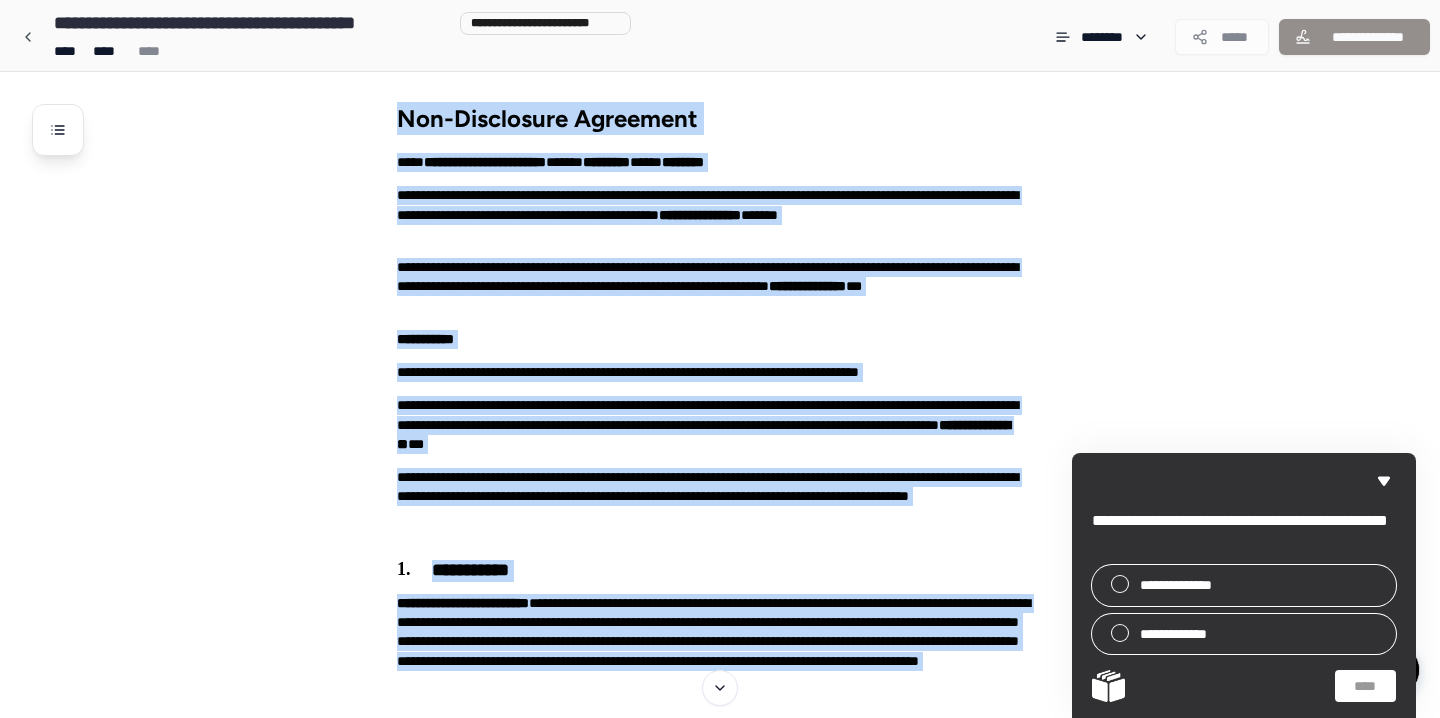 drag, startPoint x: 926, startPoint y: 305, endPoint x: 798, endPoint y: 90, distance: 250.21791 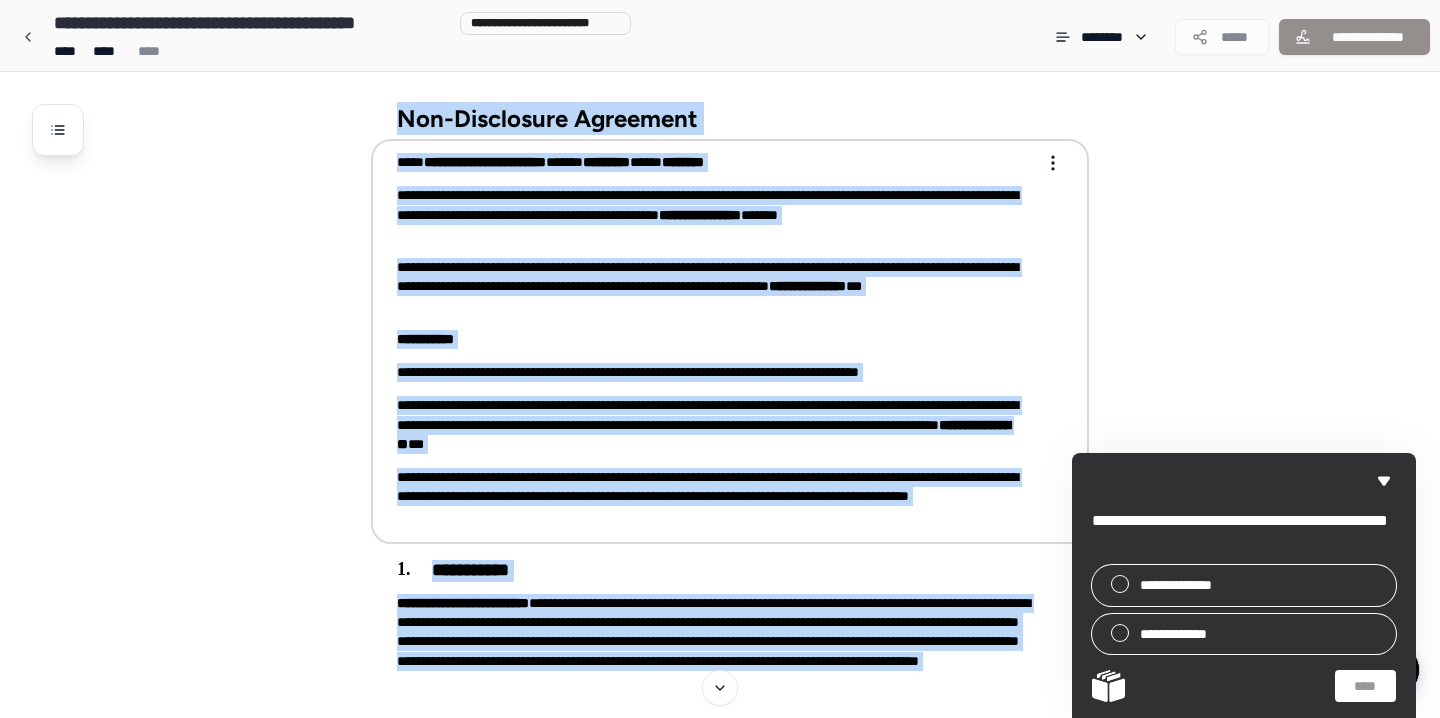 copy on "**********" 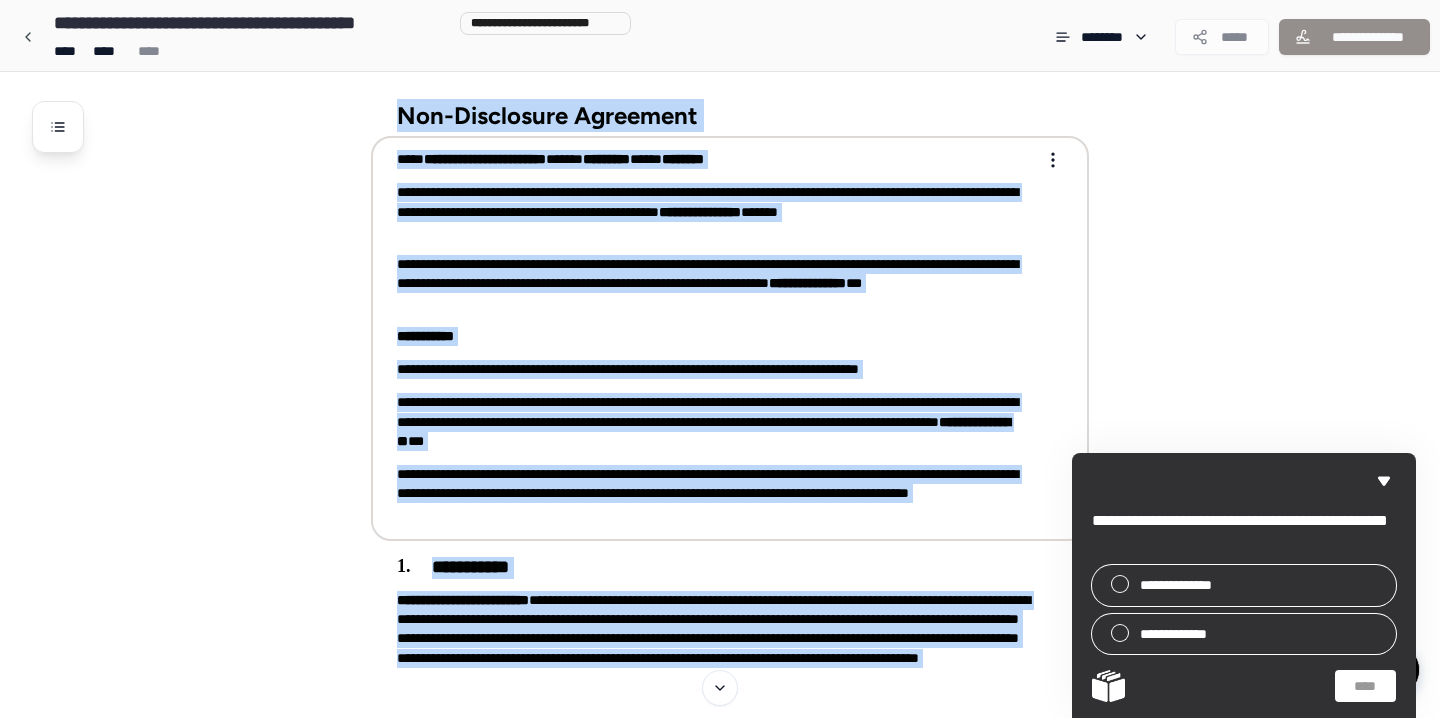 scroll, scrollTop: 4, scrollLeft: 0, axis: vertical 